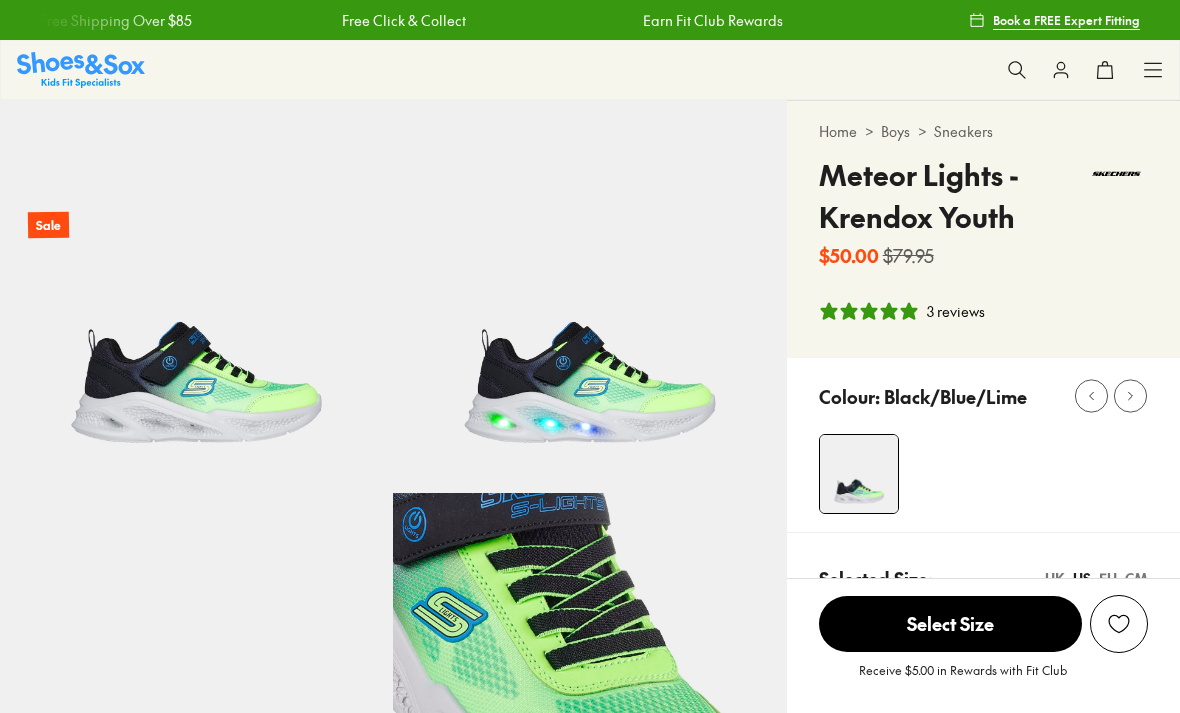 scroll, scrollTop: 0, scrollLeft: 0, axis: both 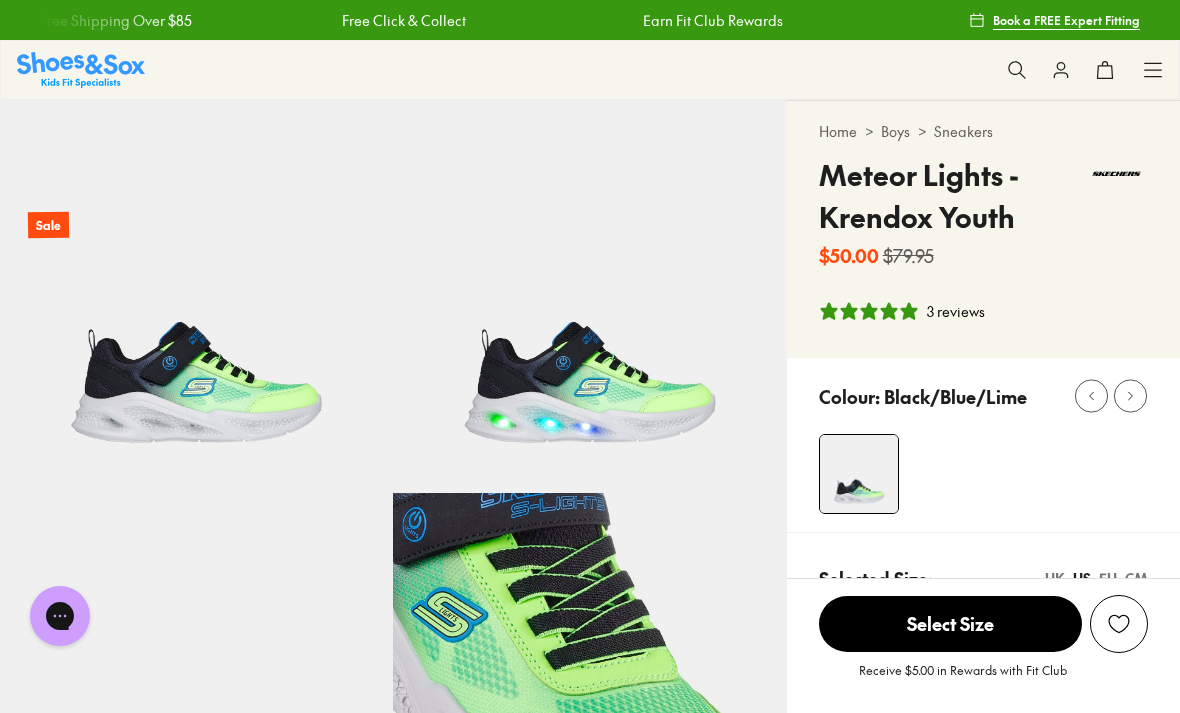 click at bounding box center (81, 69) 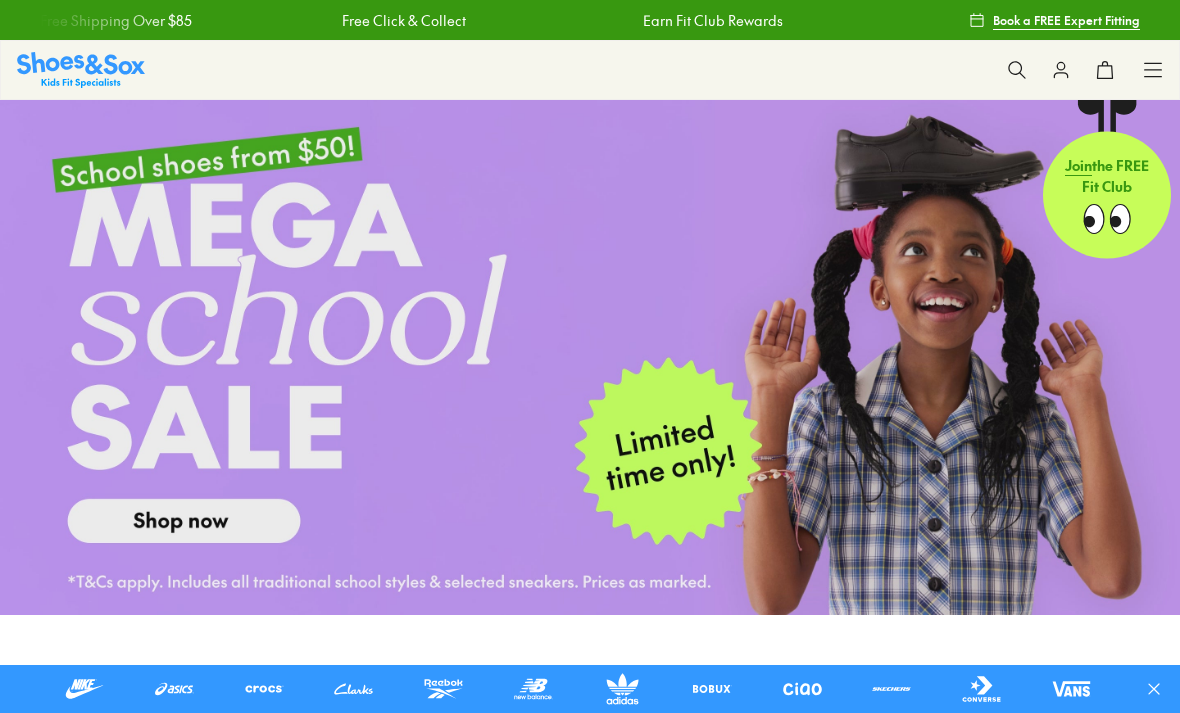 scroll, scrollTop: 0, scrollLeft: 0, axis: both 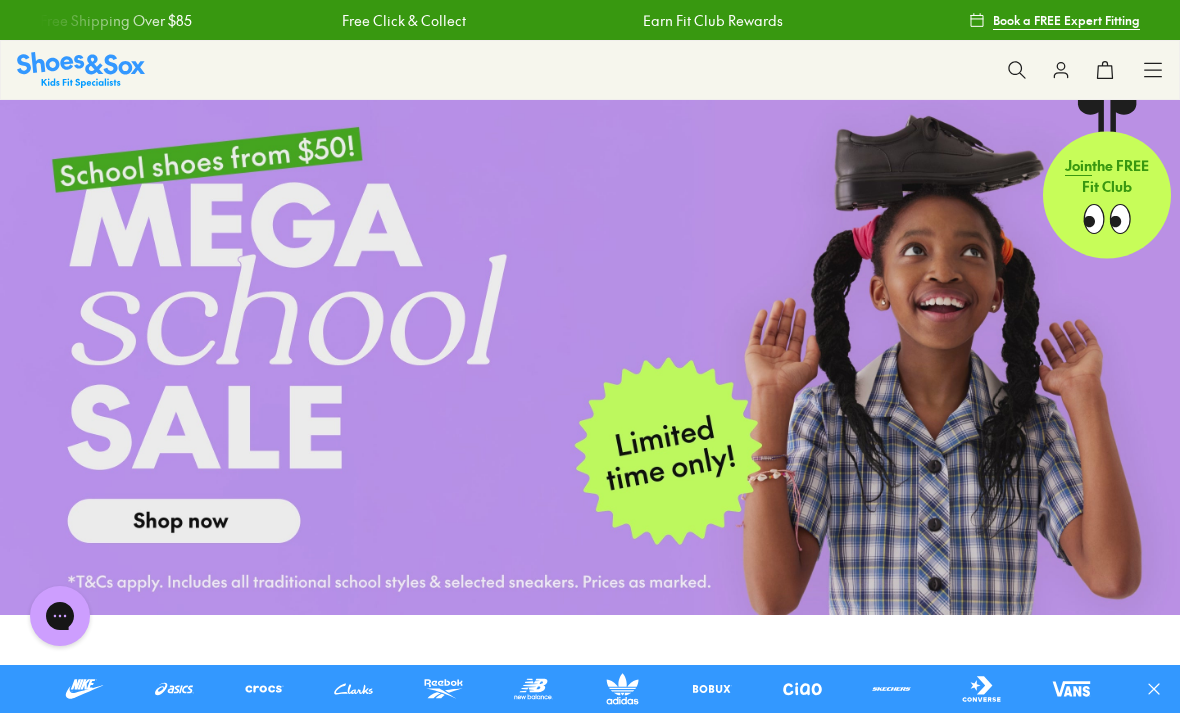 click at bounding box center (1017, 70) 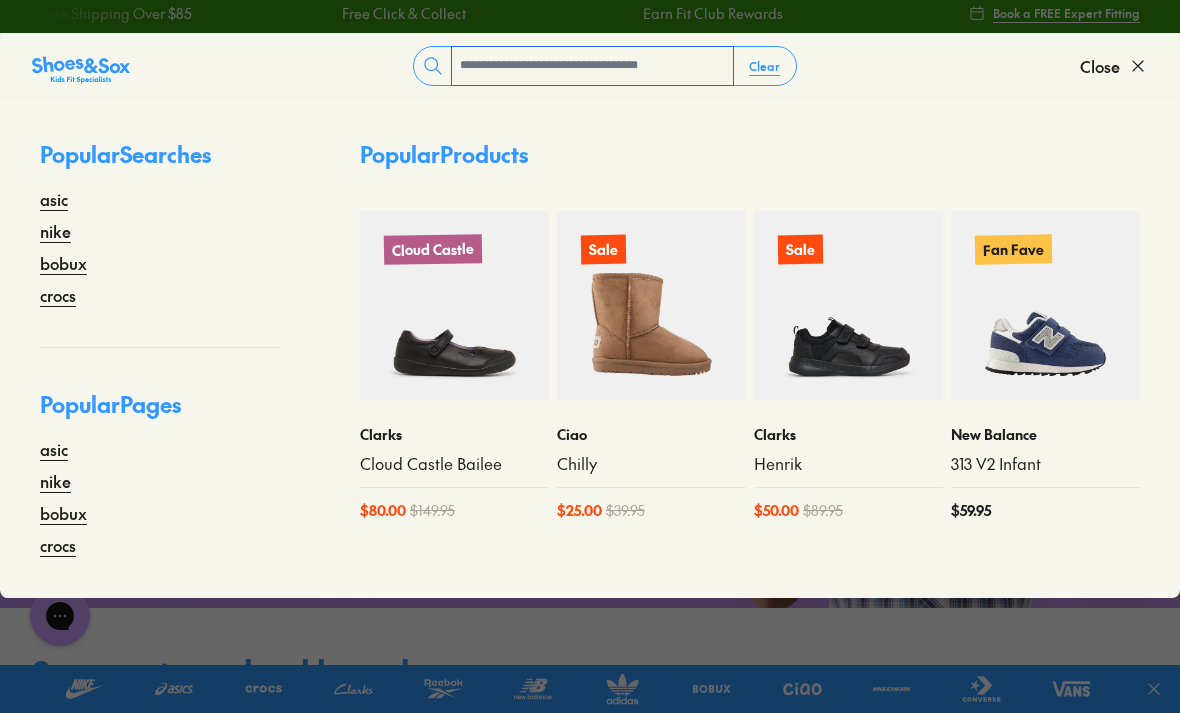 scroll, scrollTop: 15, scrollLeft: 0, axis: vertical 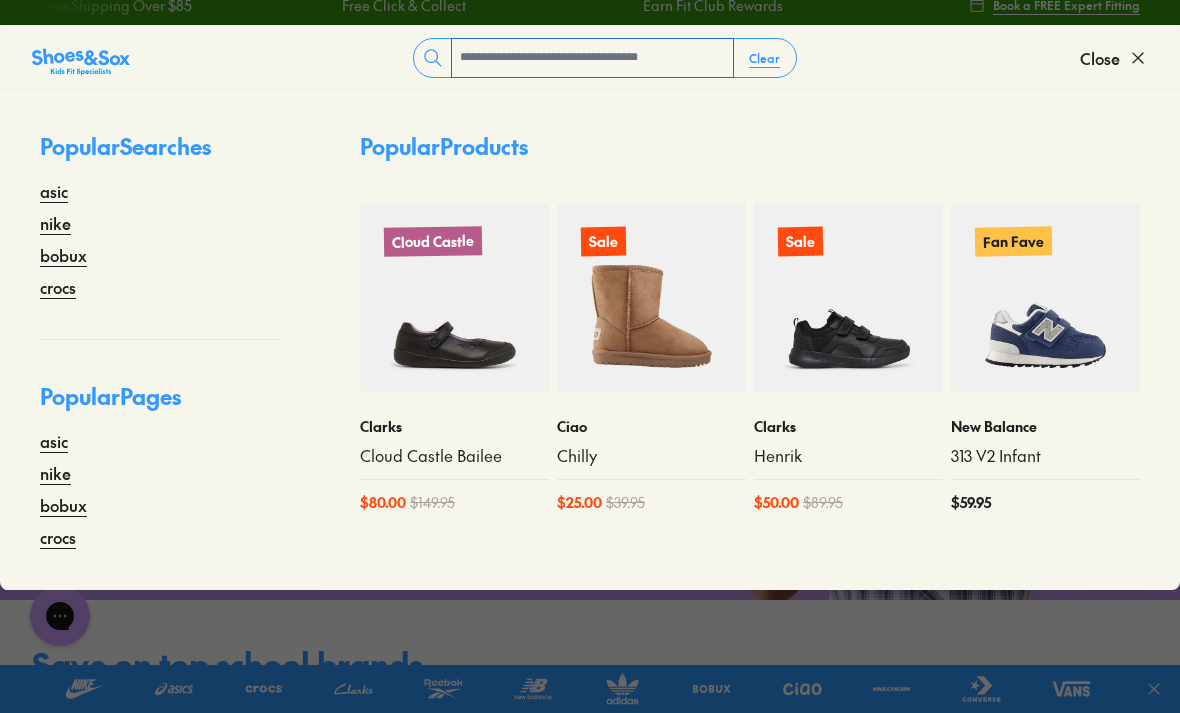 click 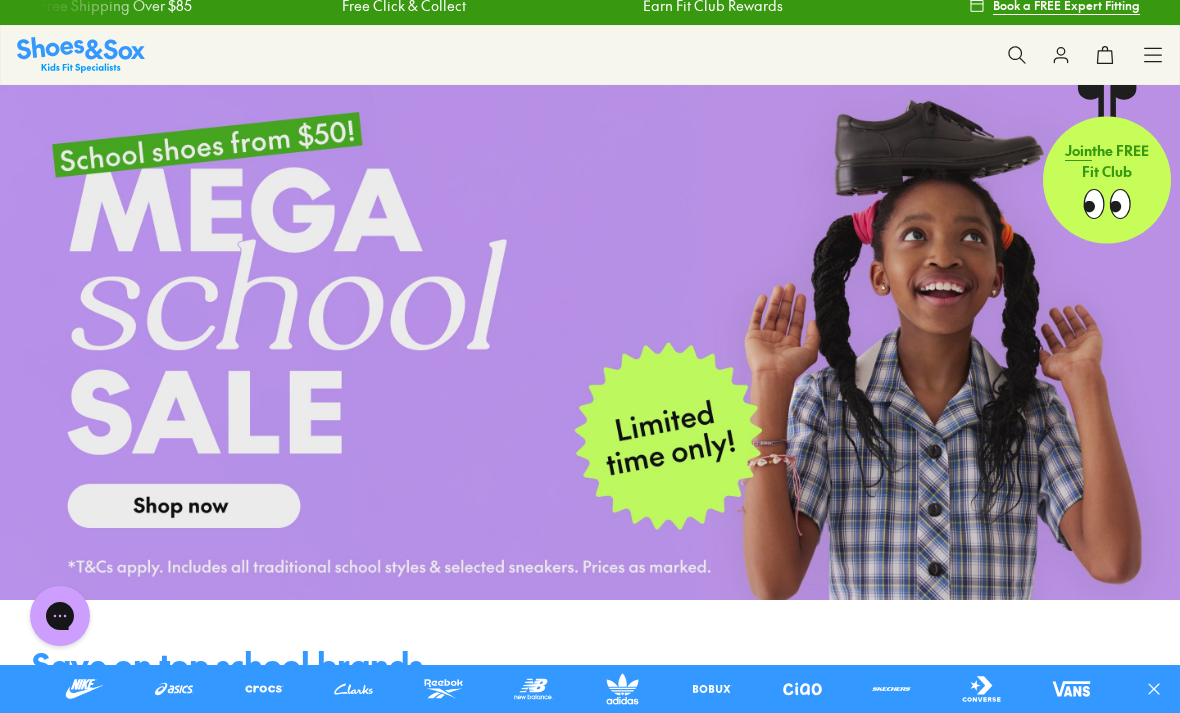 click 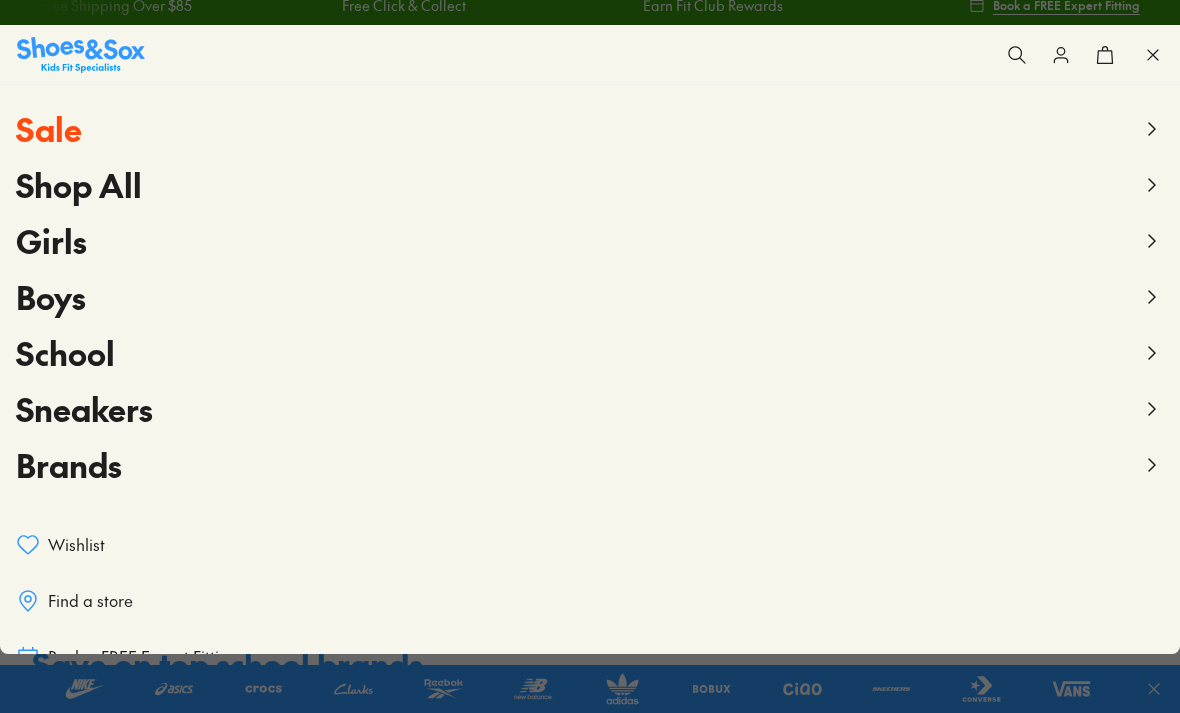 click on "Brands" at bounding box center (69, 464) 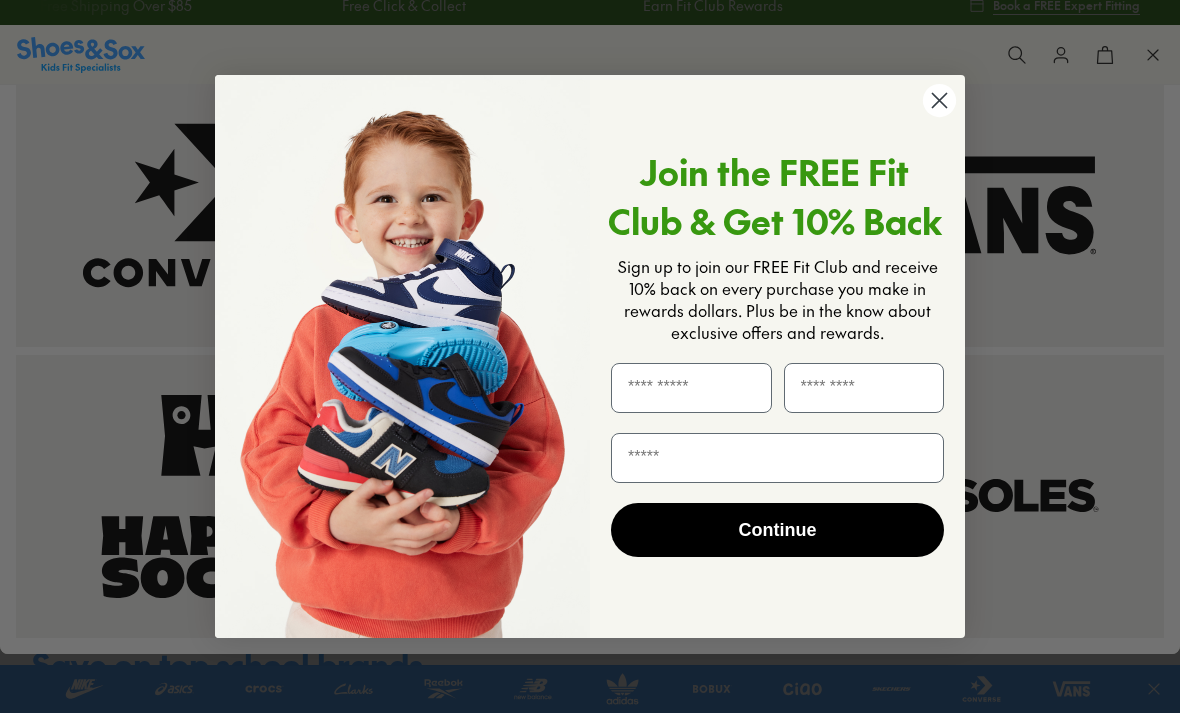 scroll, scrollTop: 1558, scrollLeft: 0, axis: vertical 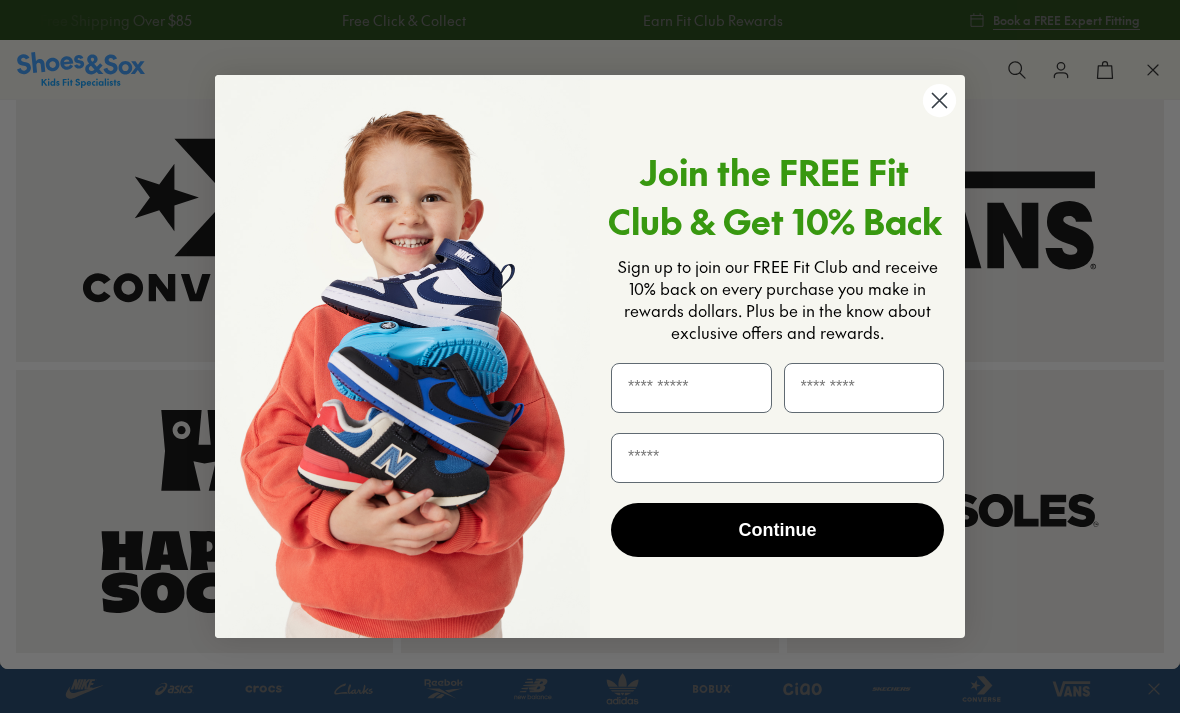 click 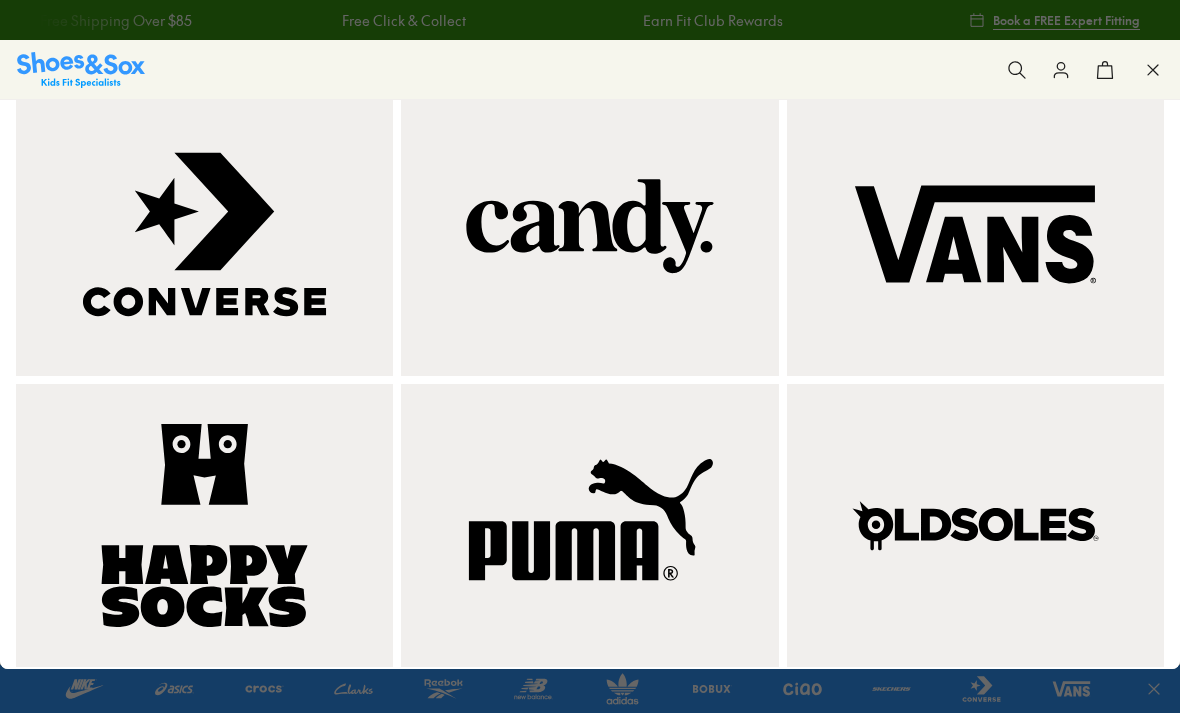 scroll, scrollTop: 1277, scrollLeft: 0, axis: vertical 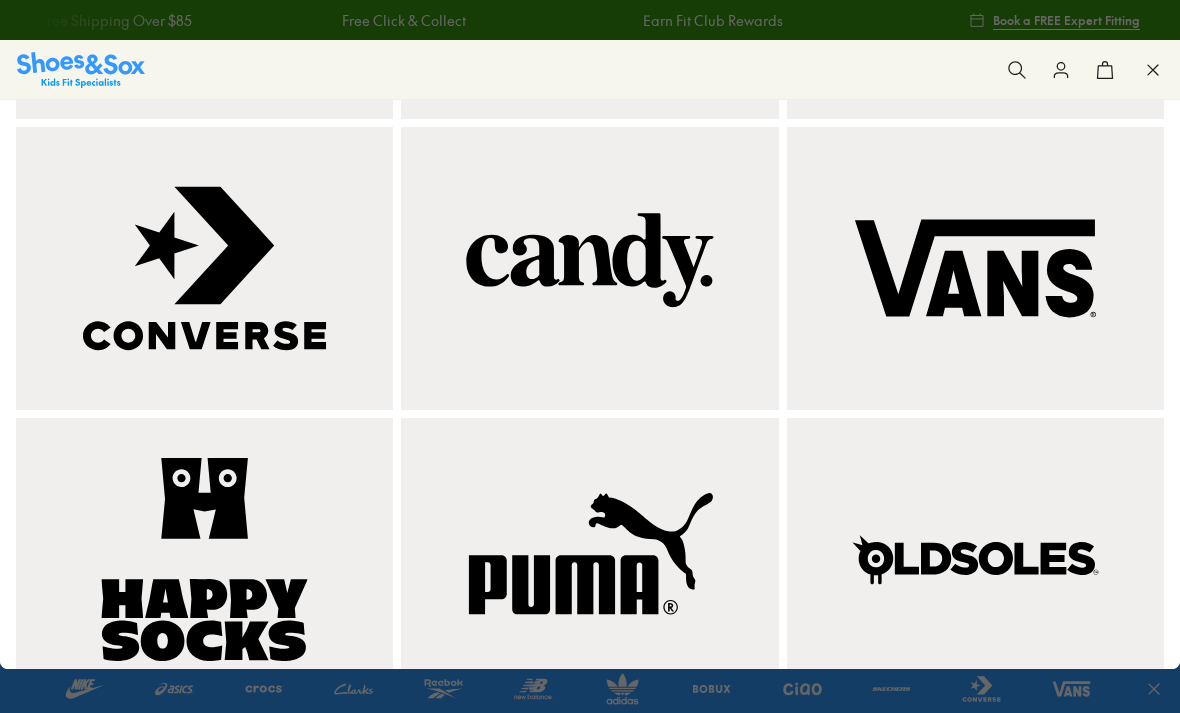 click at bounding box center (589, -23) 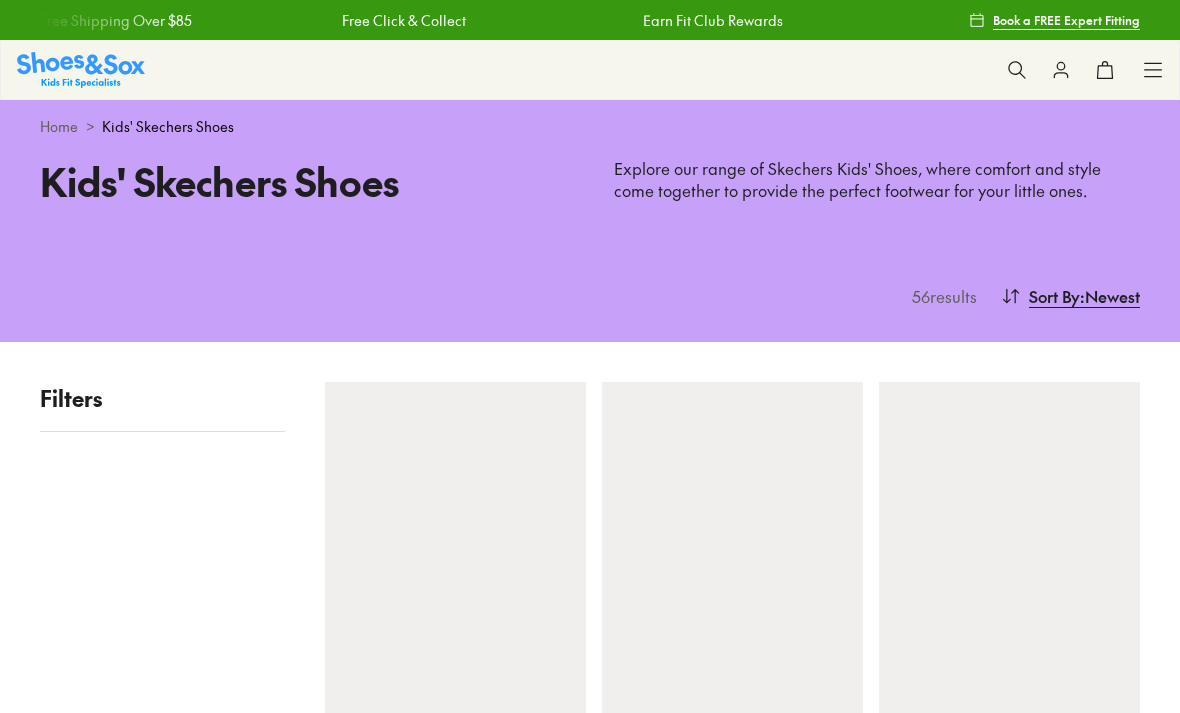 scroll, scrollTop: 0, scrollLeft: 0, axis: both 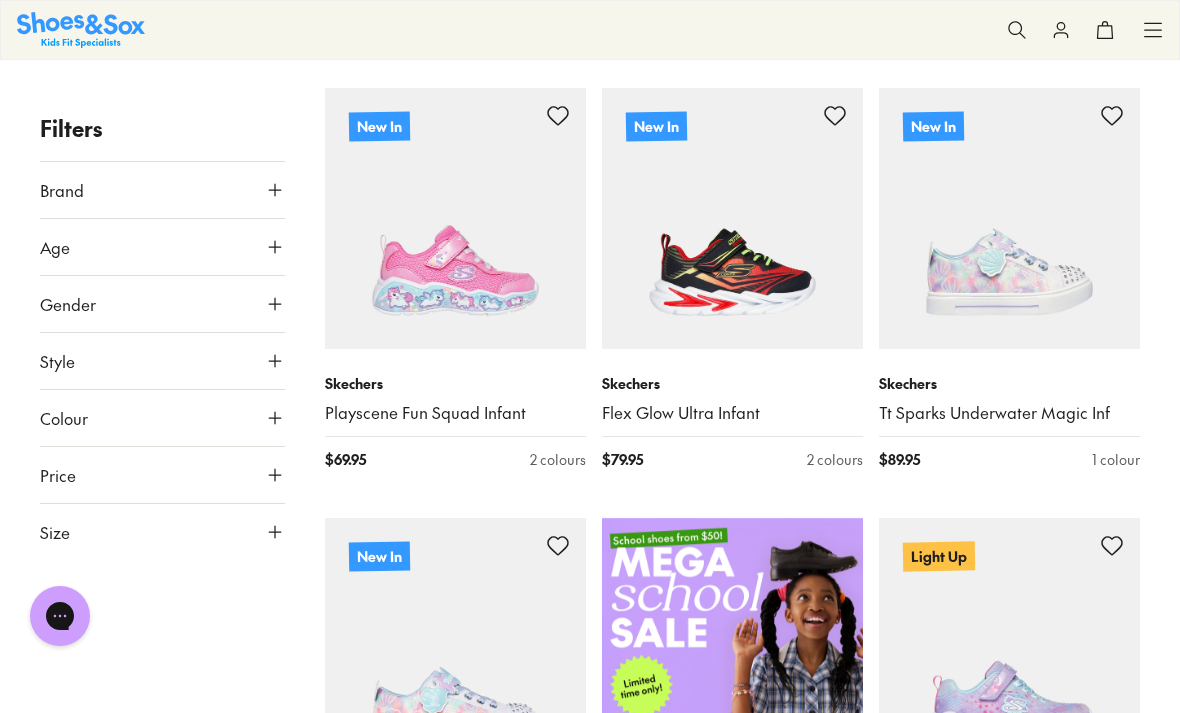 click 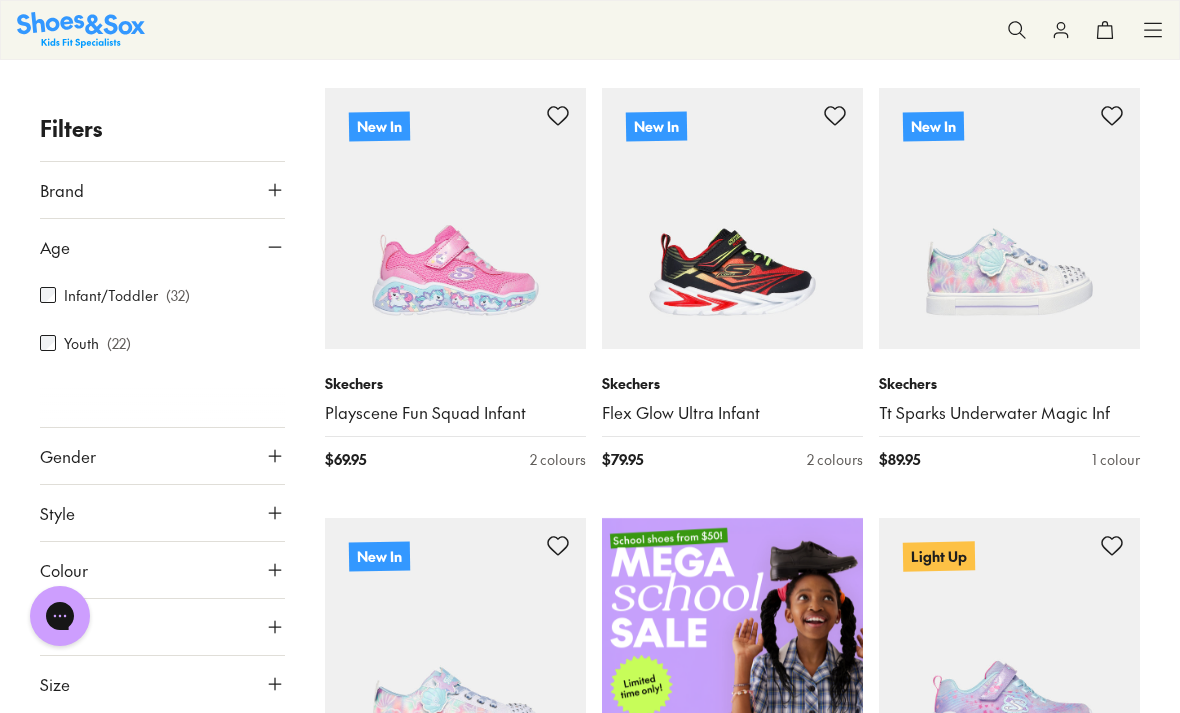 click on "Infant/Toddler" at bounding box center [111, 295] 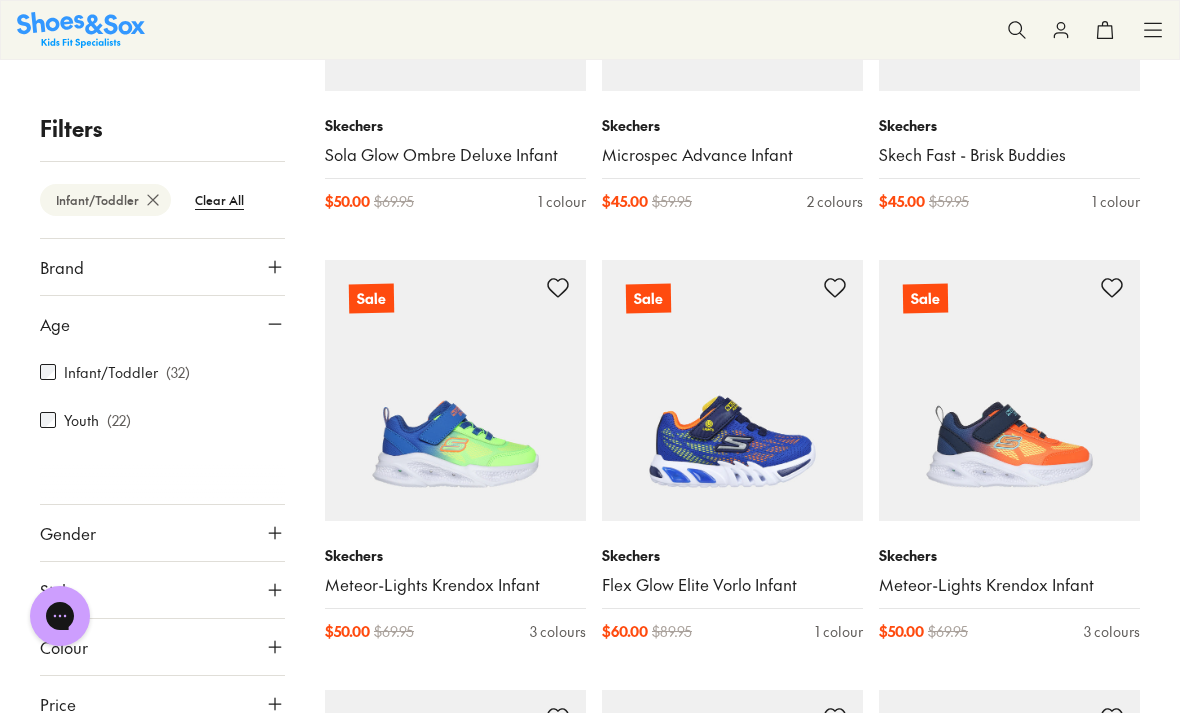 scroll, scrollTop: 3201, scrollLeft: 0, axis: vertical 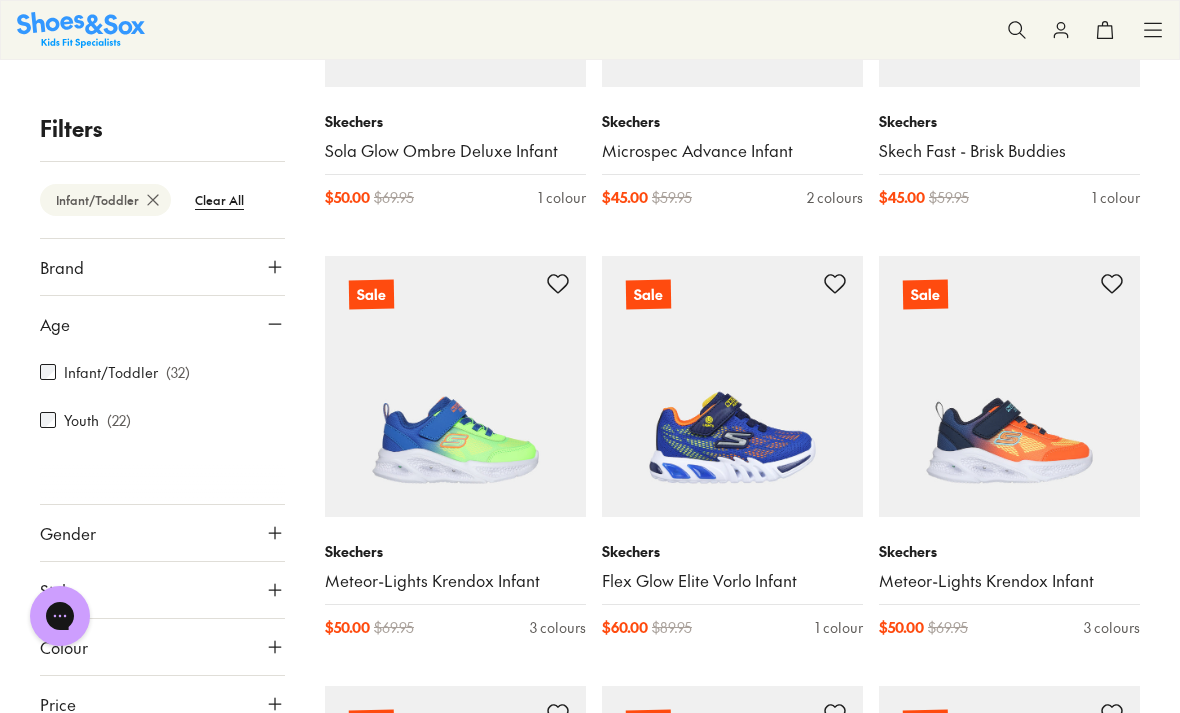 click at bounding box center [1009, 386] 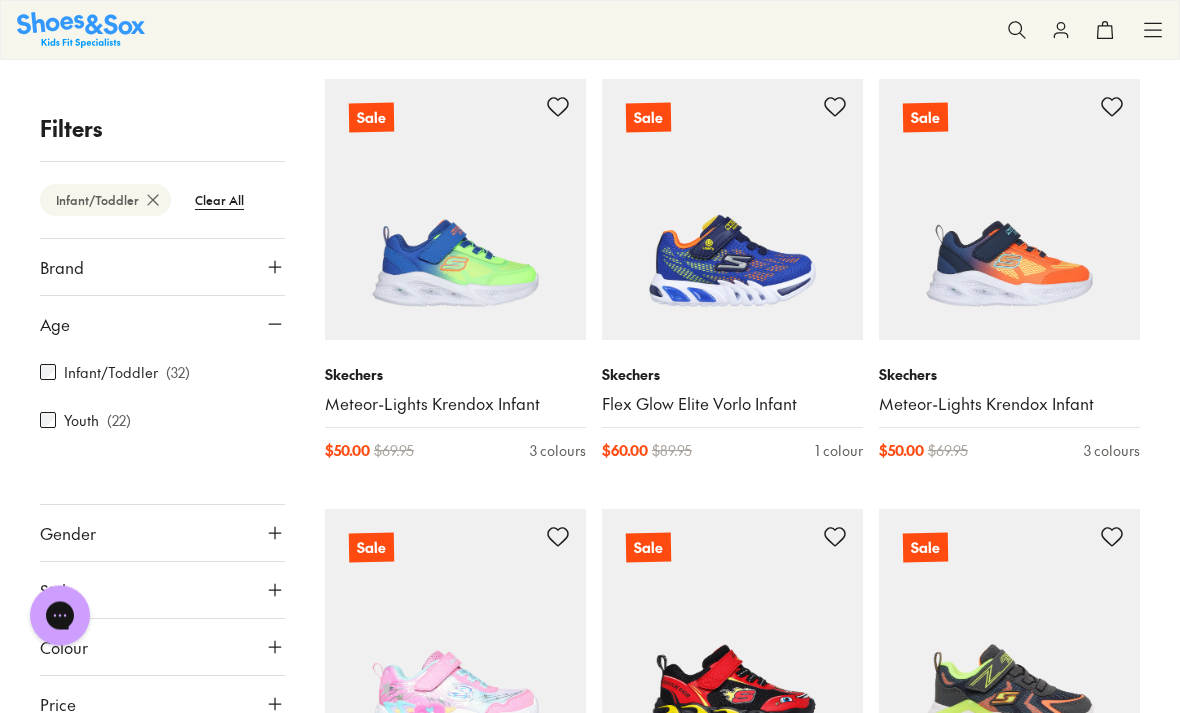 scroll, scrollTop: 3379, scrollLeft: 0, axis: vertical 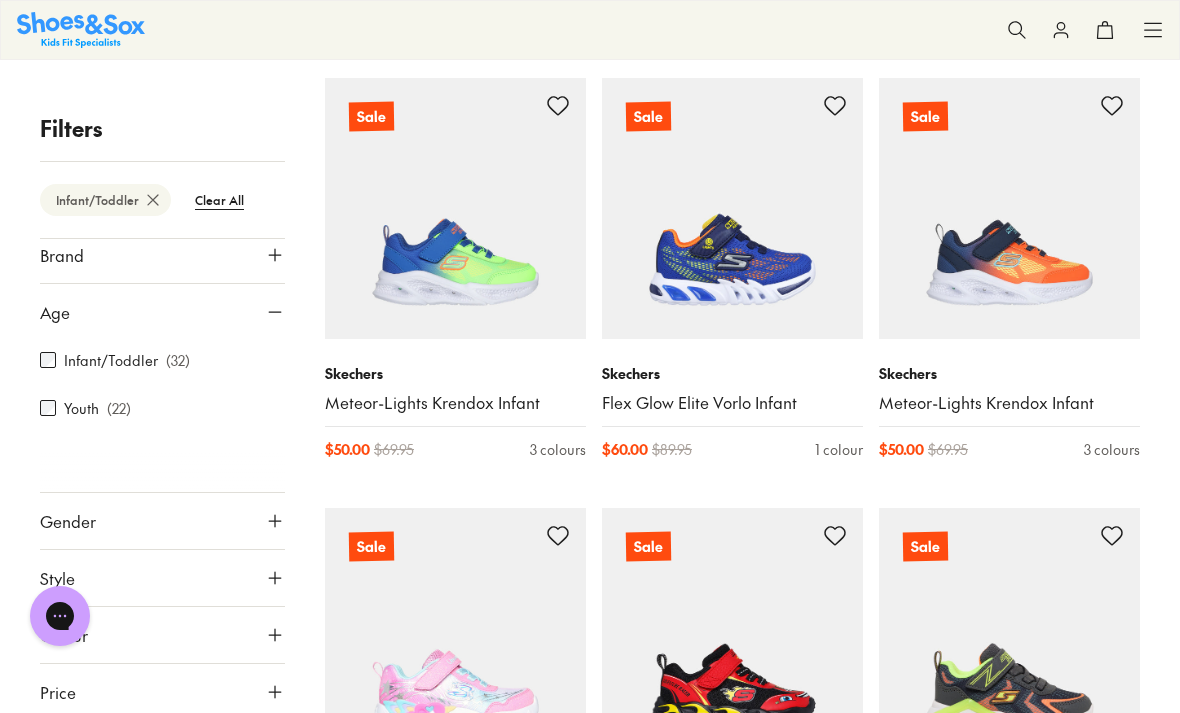 click 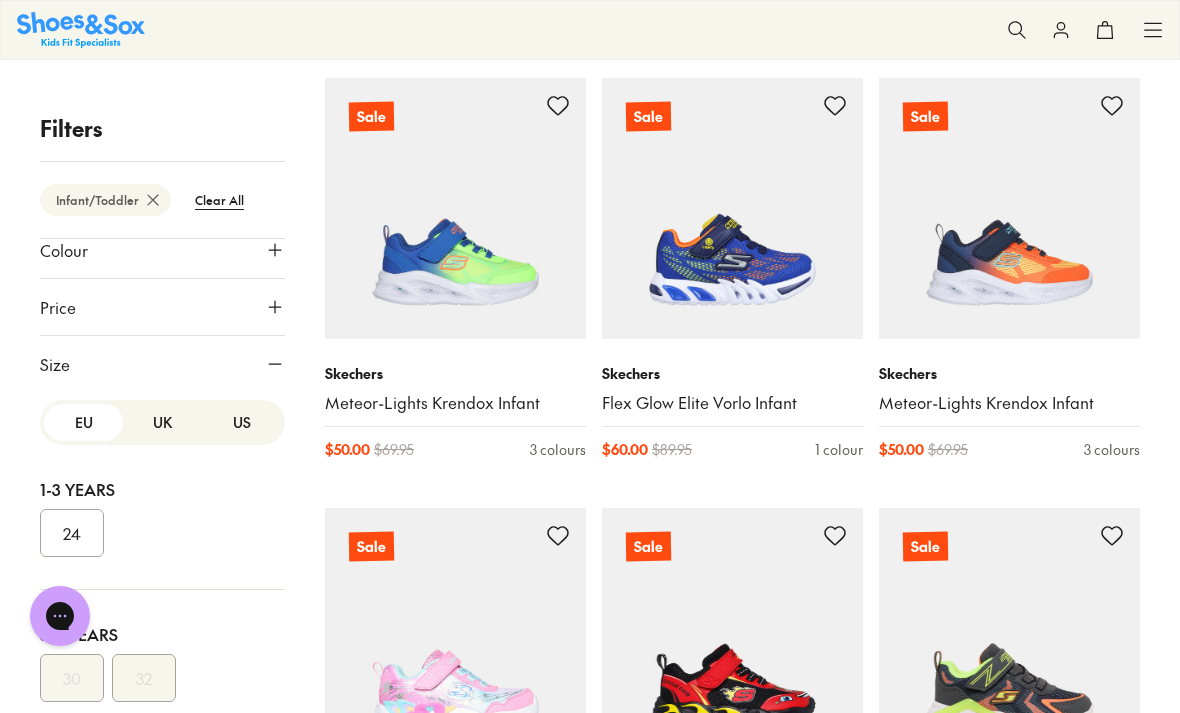click on "US" at bounding box center (241, 422) 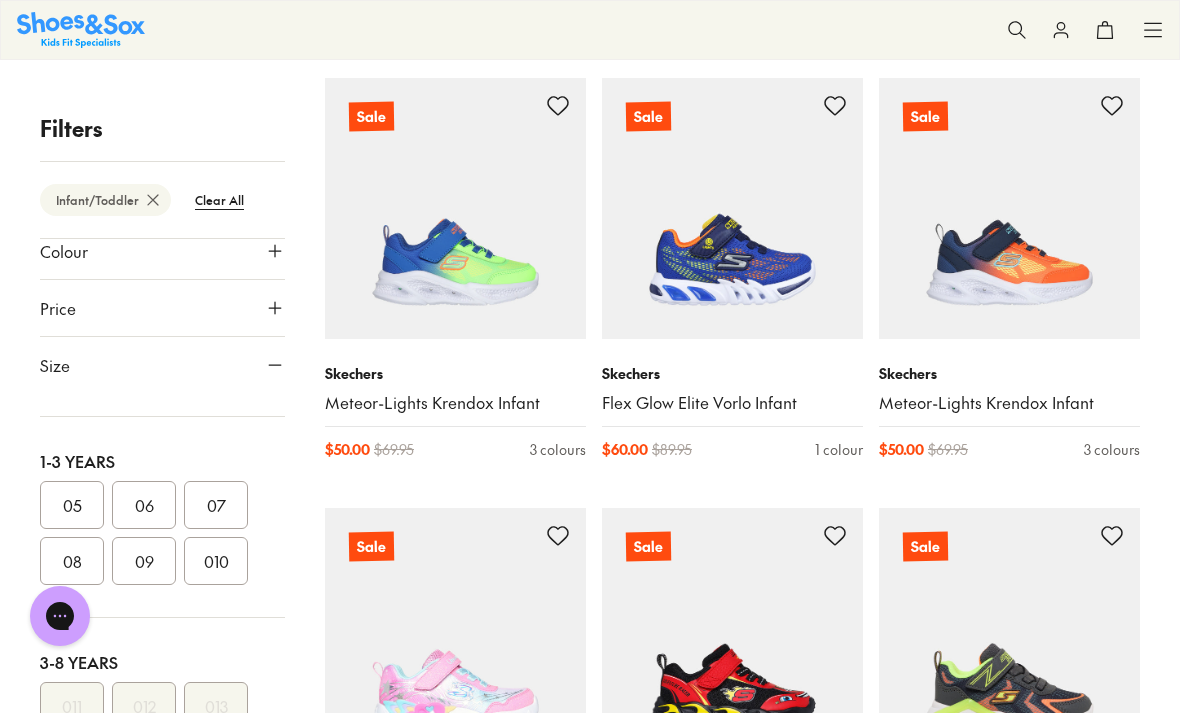 scroll, scrollTop: 172, scrollLeft: 0, axis: vertical 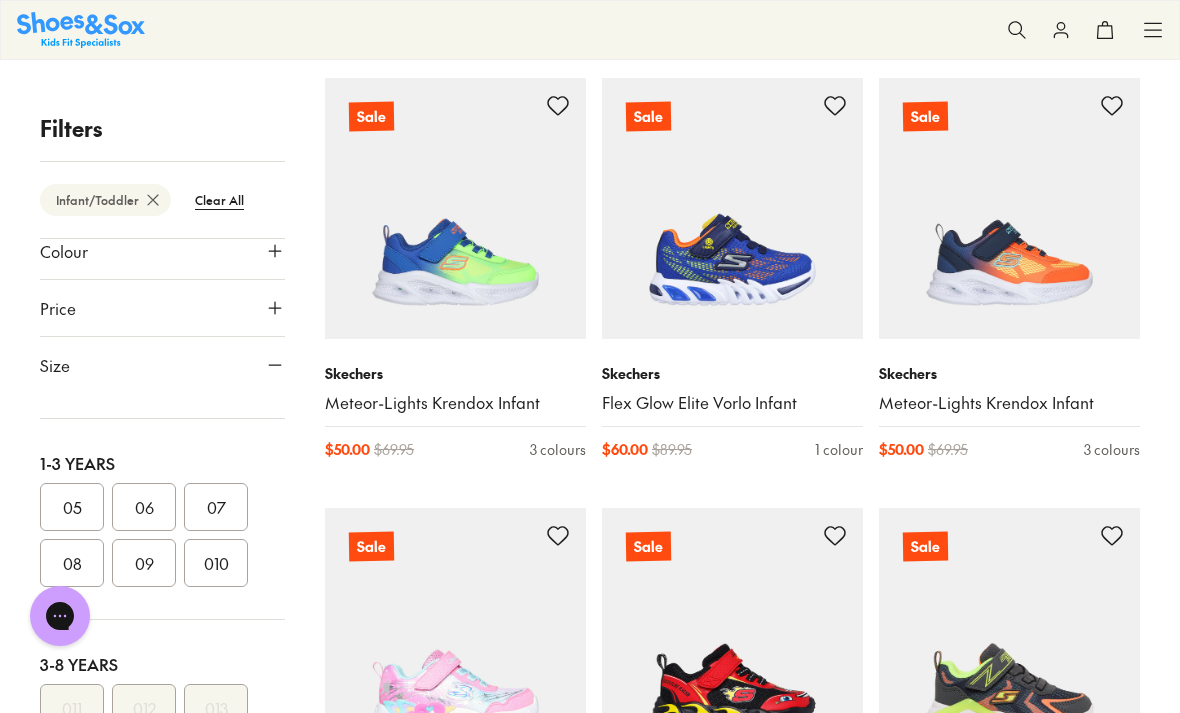 click on "09" at bounding box center [144, 563] 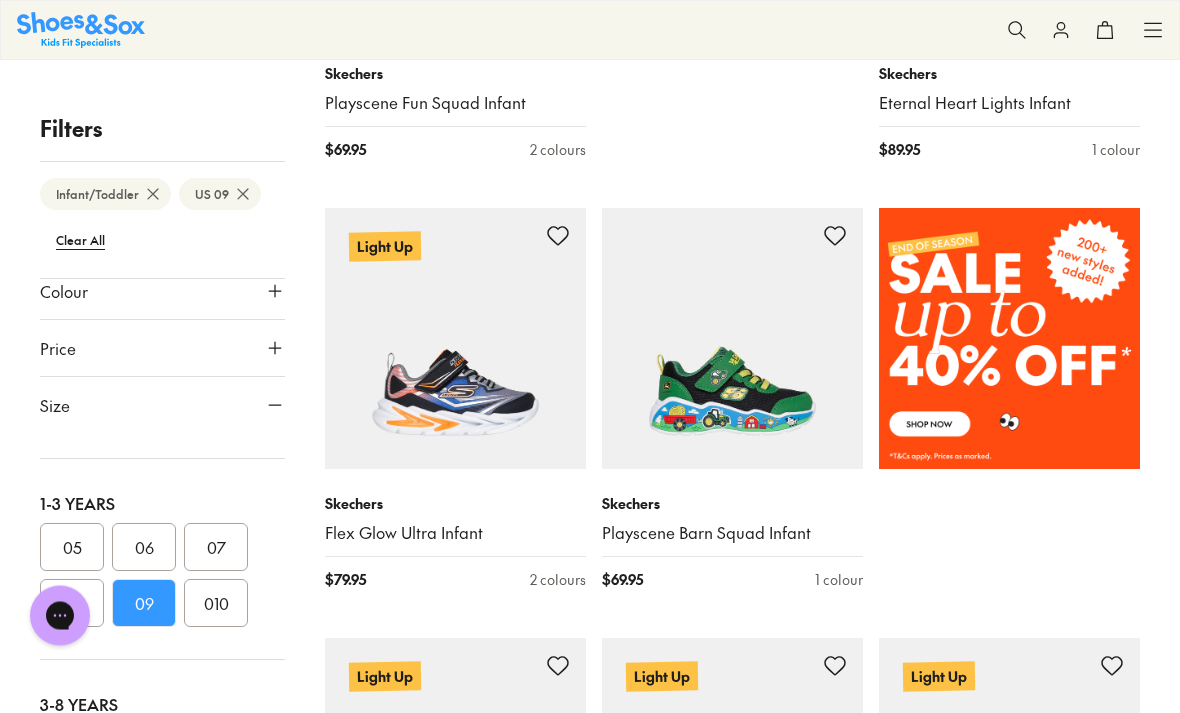 scroll, scrollTop: 1030, scrollLeft: 0, axis: vertical 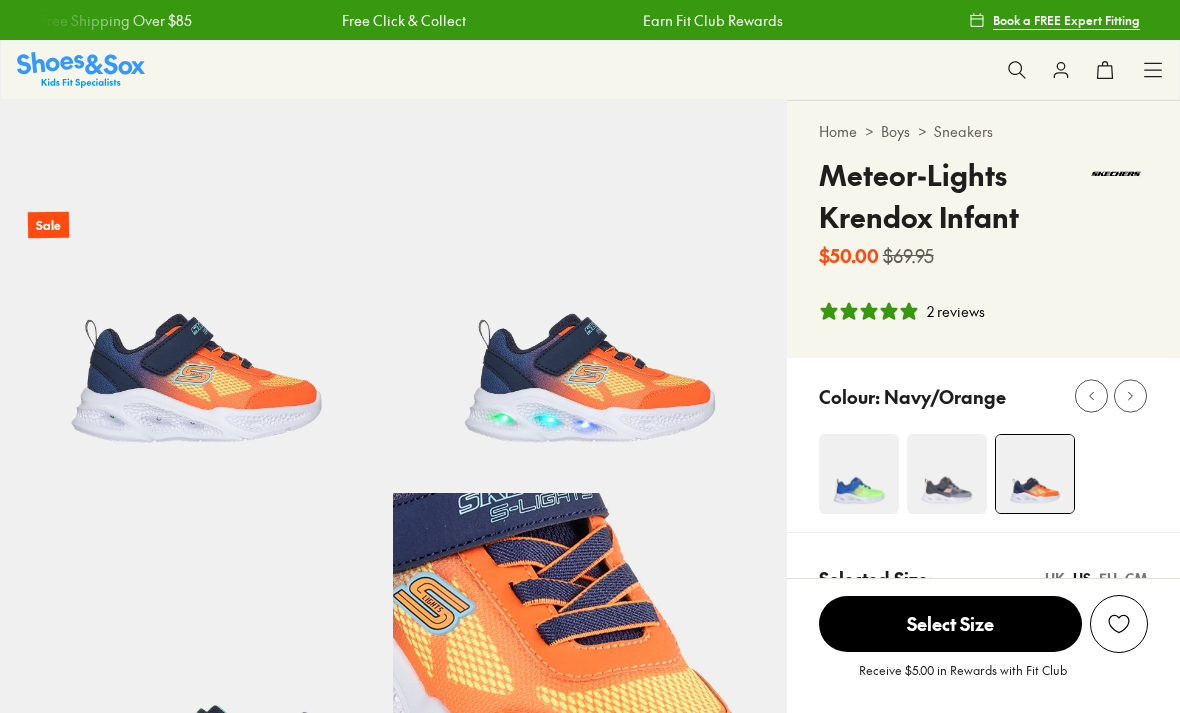 select on "*" 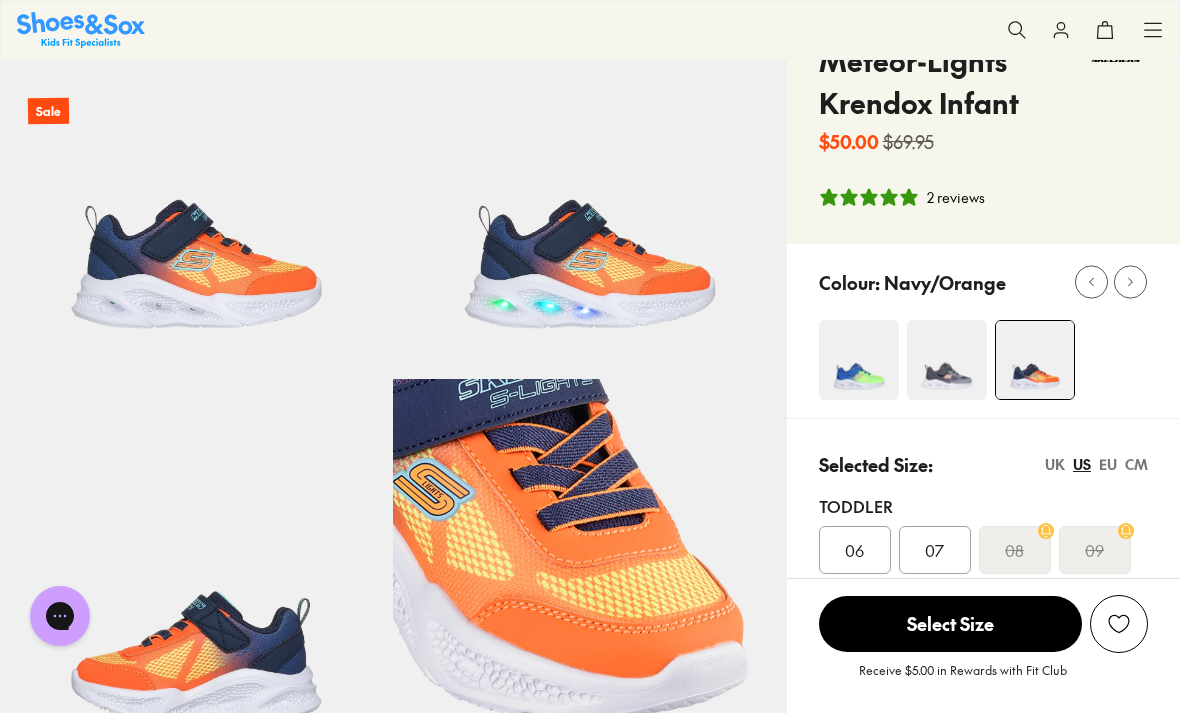 scroll, scrollTop: 119, scrollLeft: 0, axis: vertical 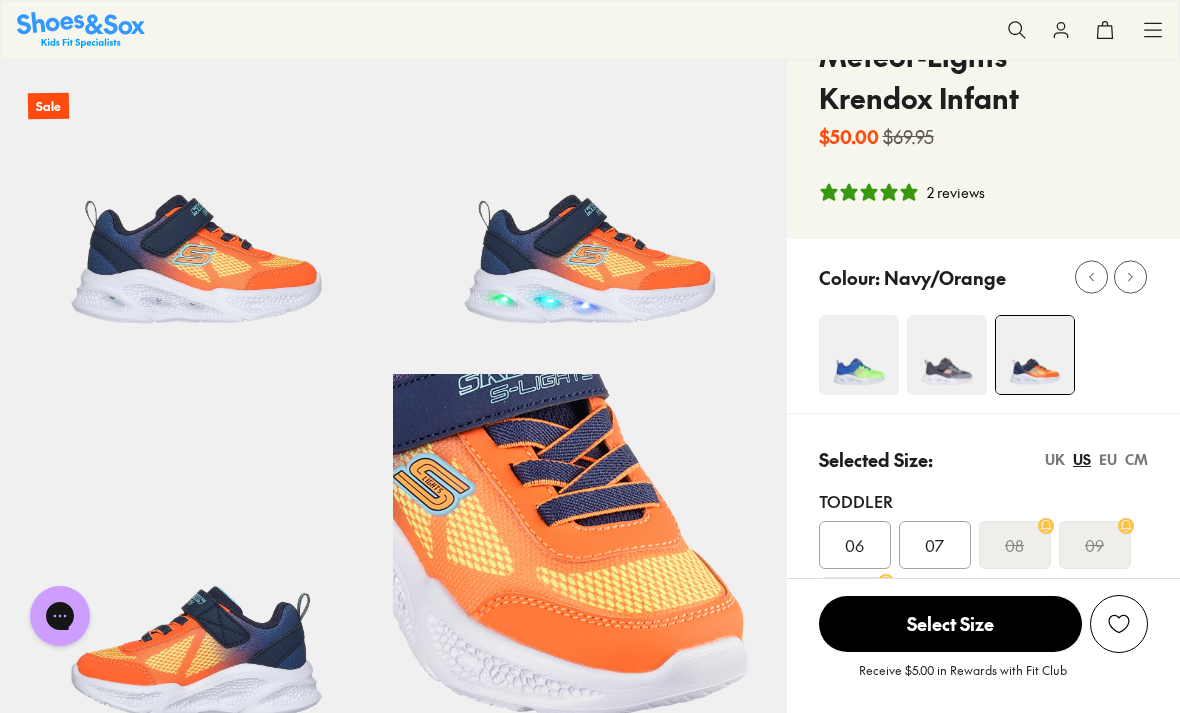 click on "09" at bounding box center (1095, 545) 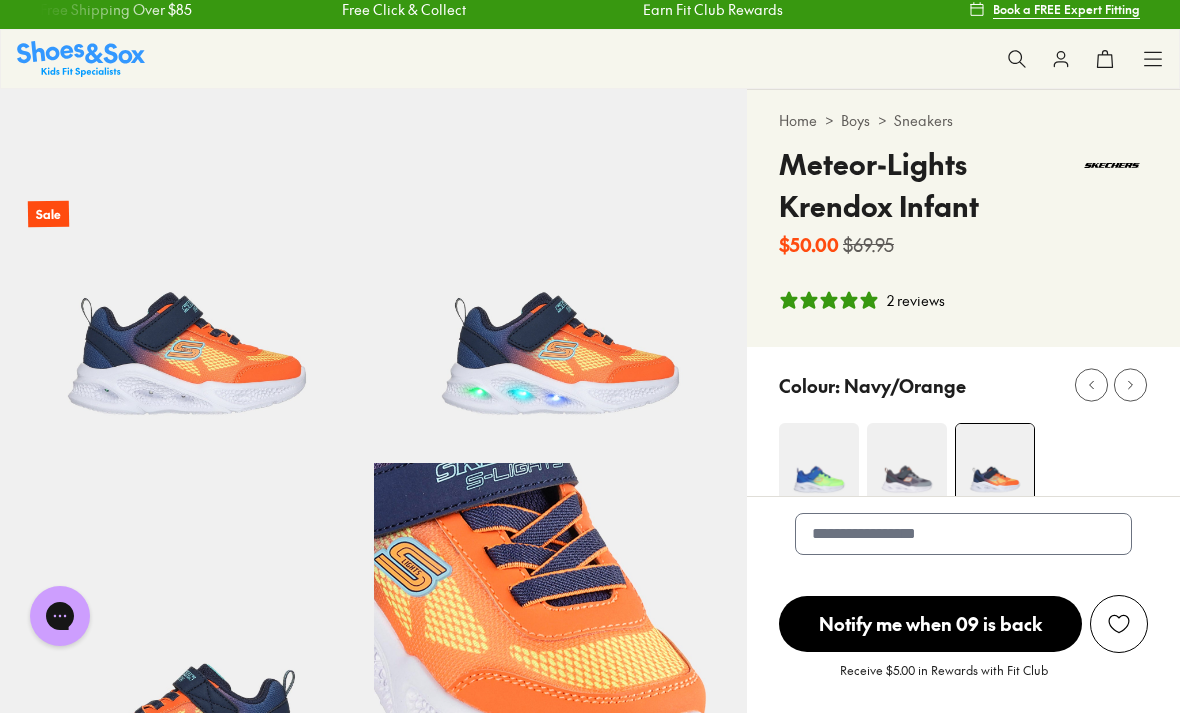 scroll, scrollTop: 0, scrollLeft: 0, axis: both 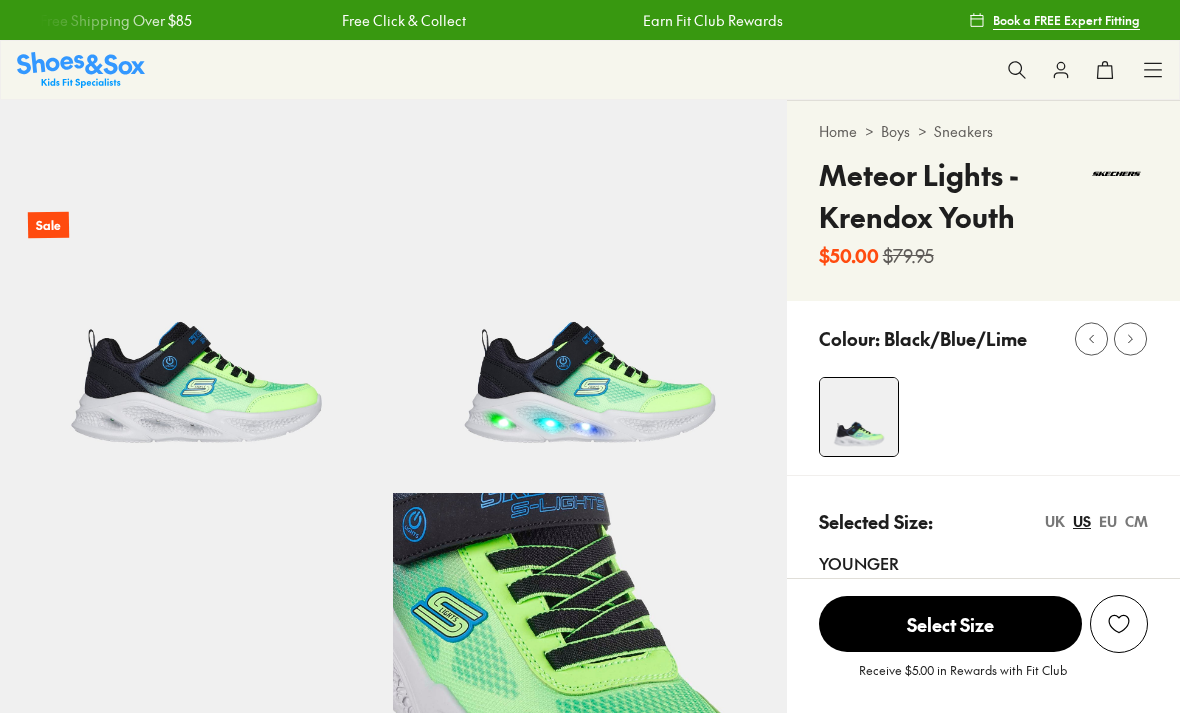 select on "*" 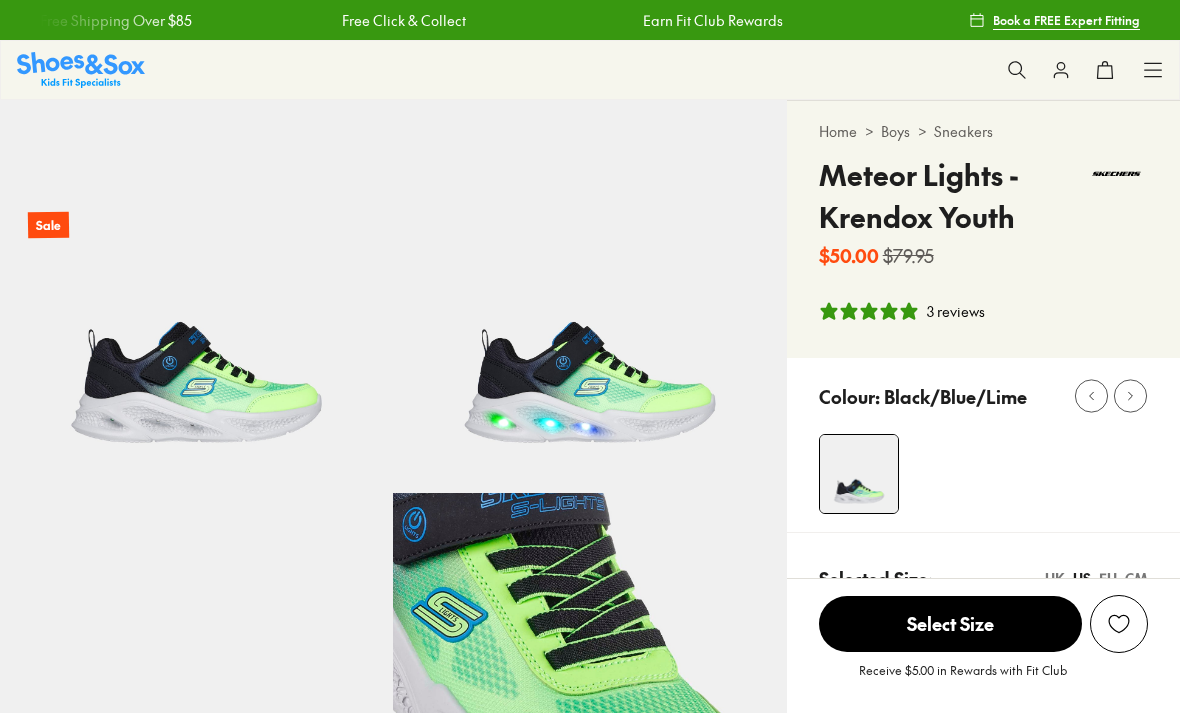 scroll, scrollTop: 0, scrollLeft: 0, axis: both 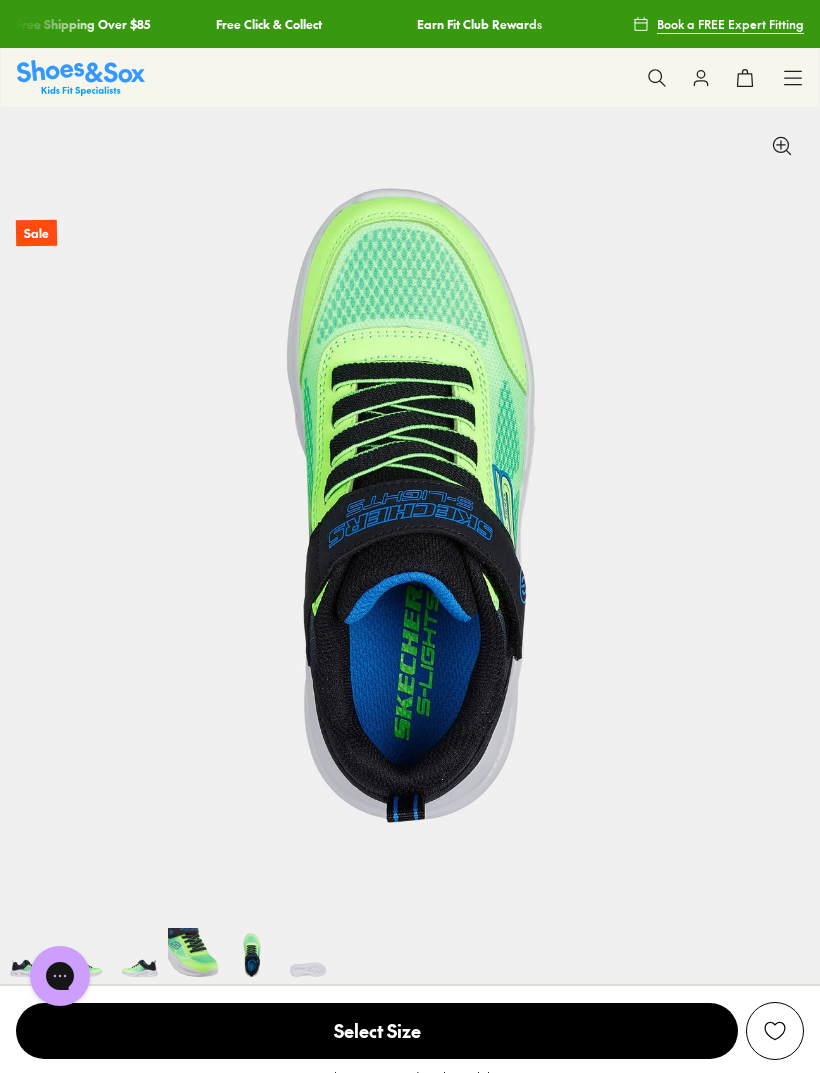 click on "Select Size" at bounding box center (377, 1031) 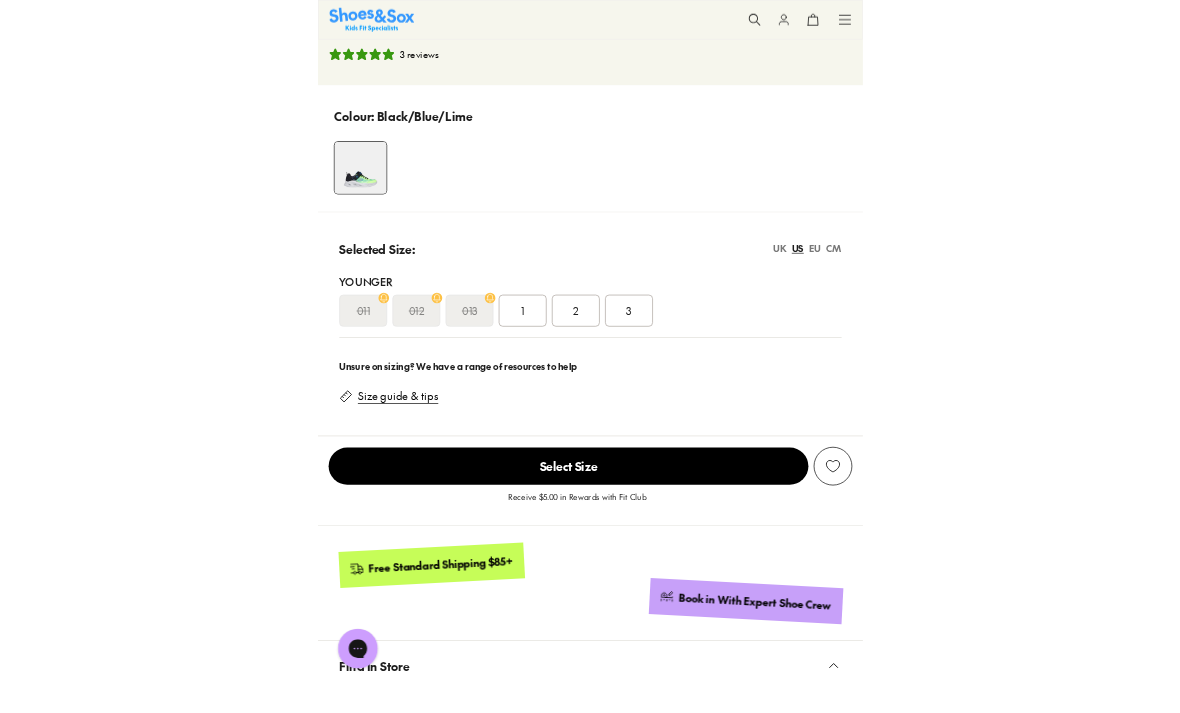 scroll, scrollTop: 433, scrollLeft: 0, axis: vertical 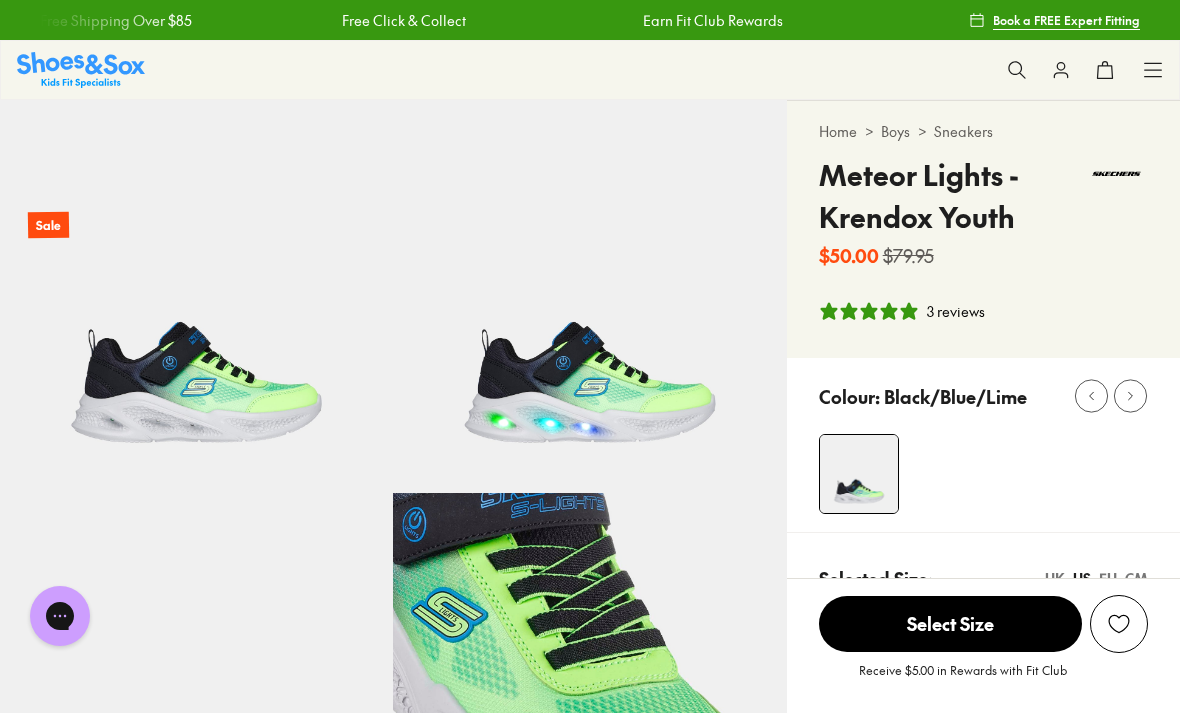 click at bounding box center (81, 69) 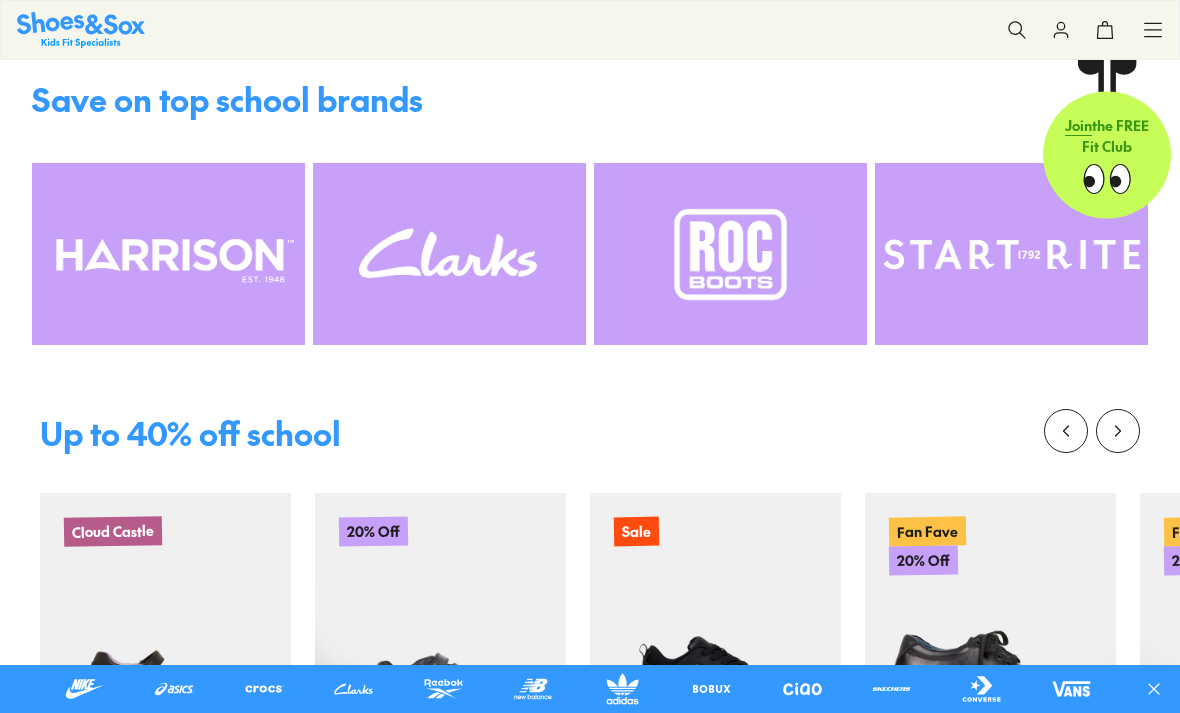 scroll, scrollTop: 0, scrollLeft: 0, axis: both 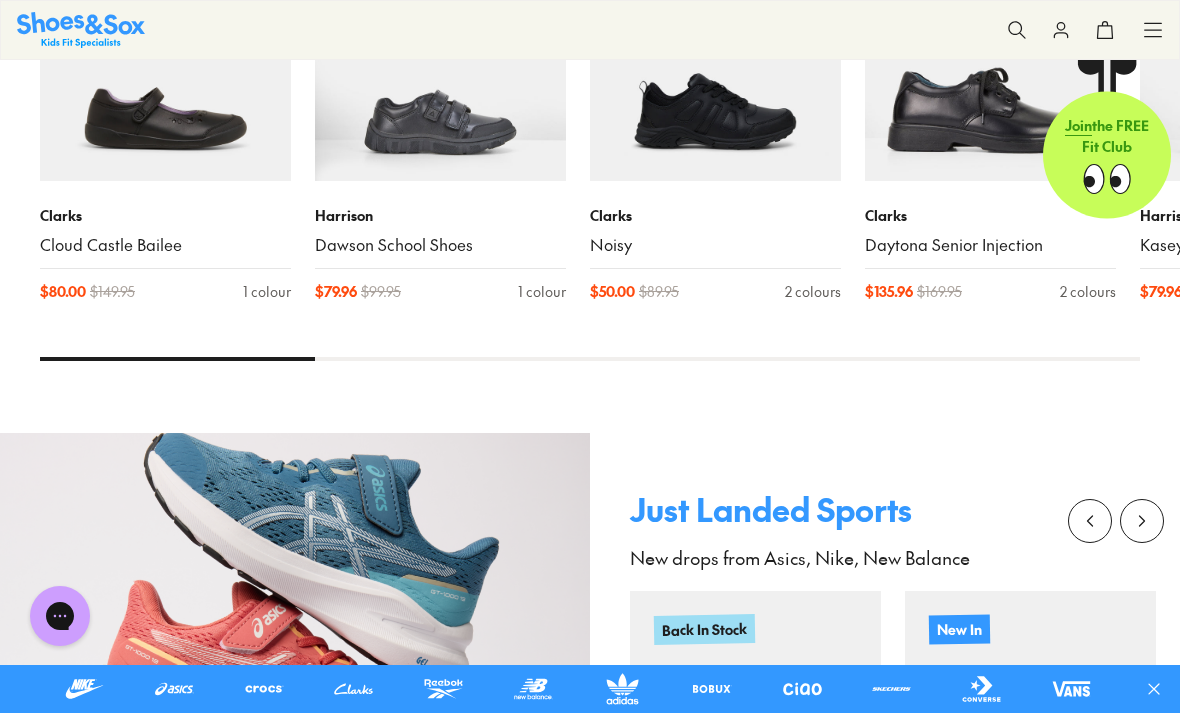 click at bounding box center [892, 689] 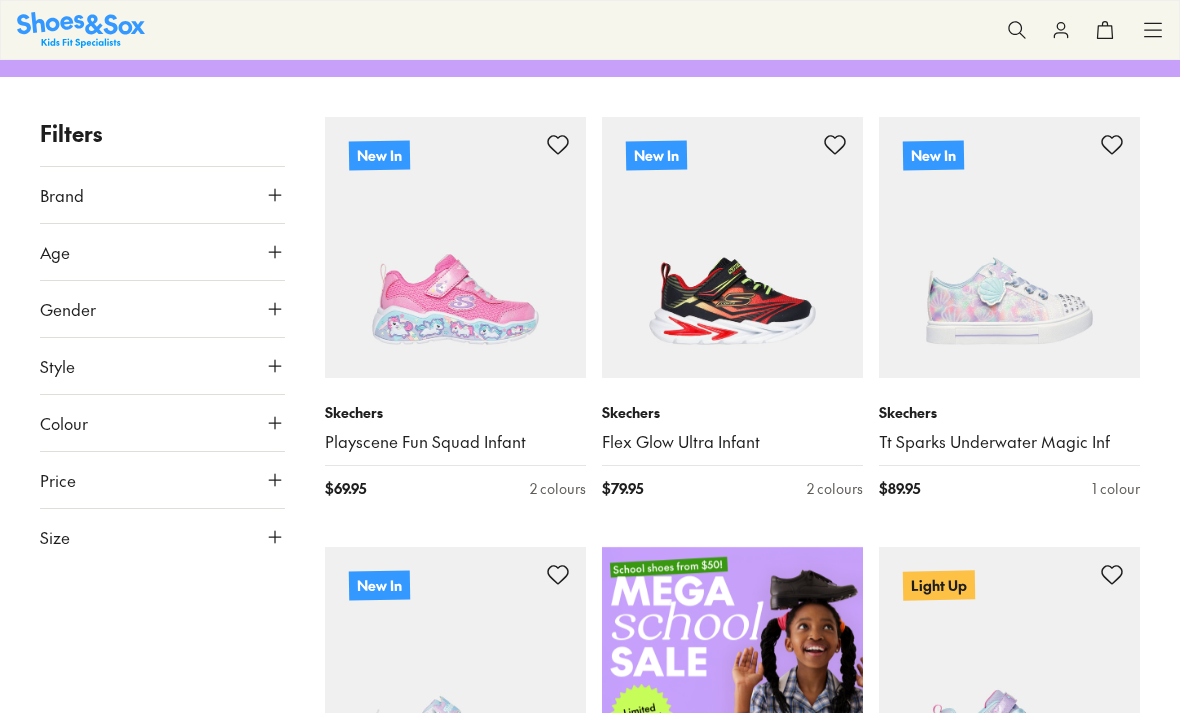 scroll, scrollTop: 265, scrollLeft: 0, axis: vertical 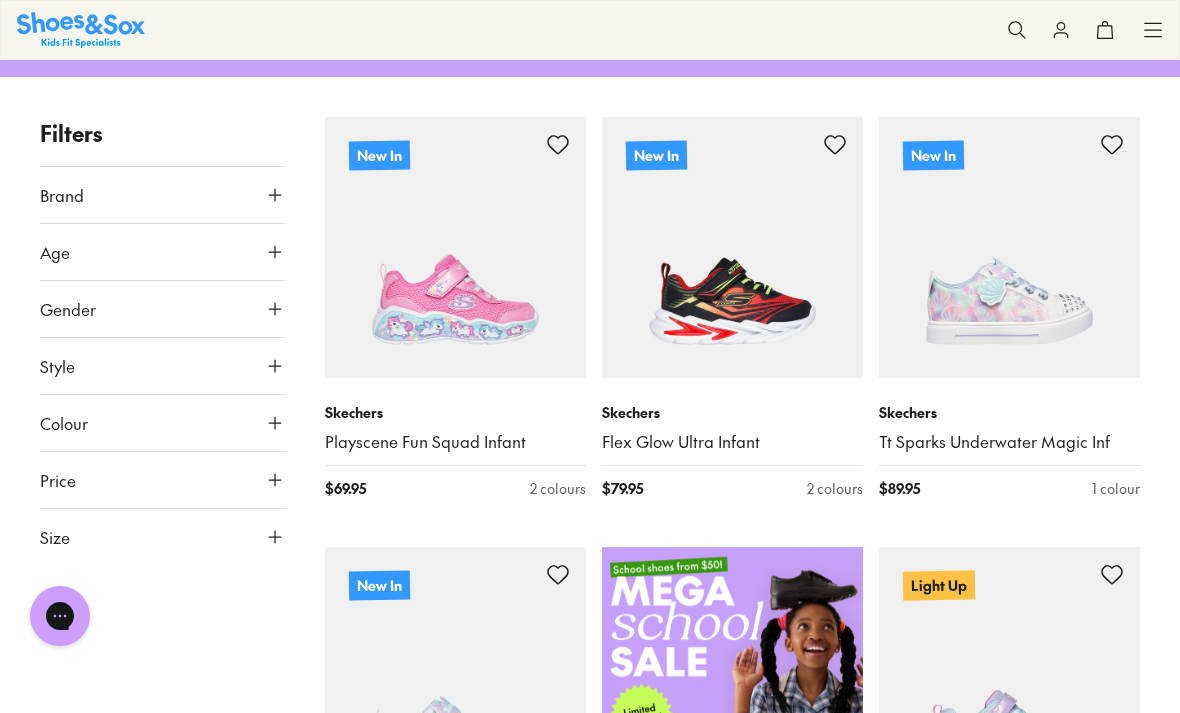 click 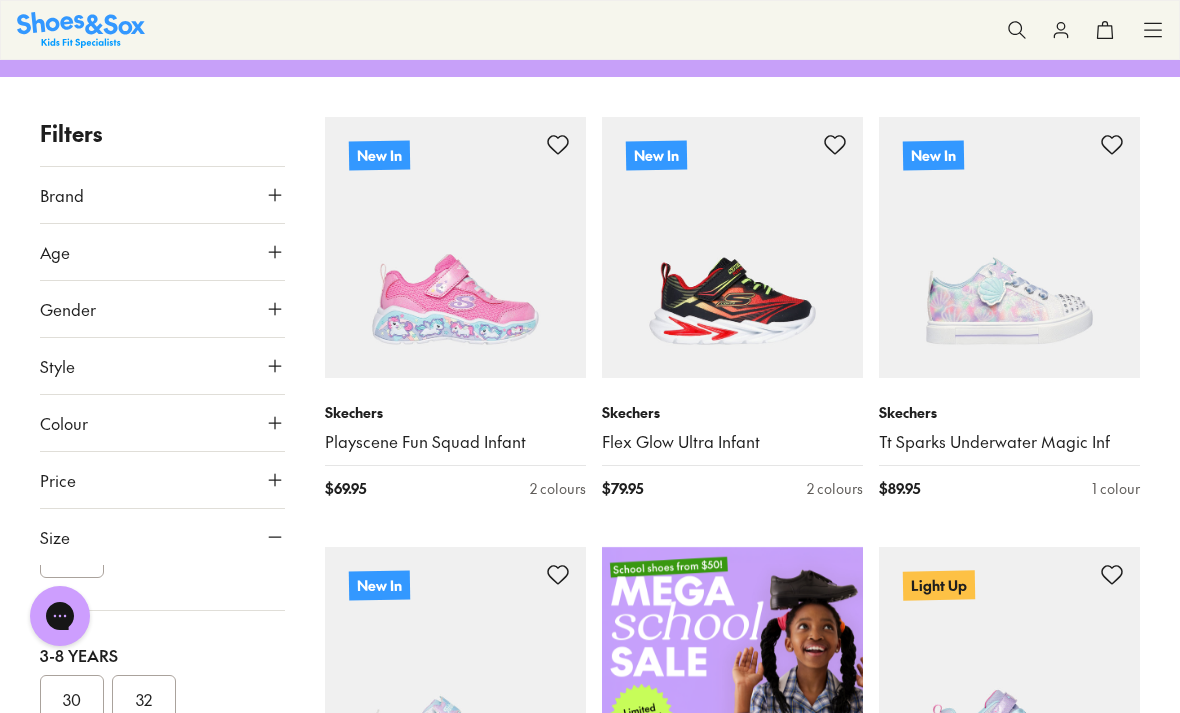 scroll, scrollTop: 152, scrollLeft: 0, axis: vertical 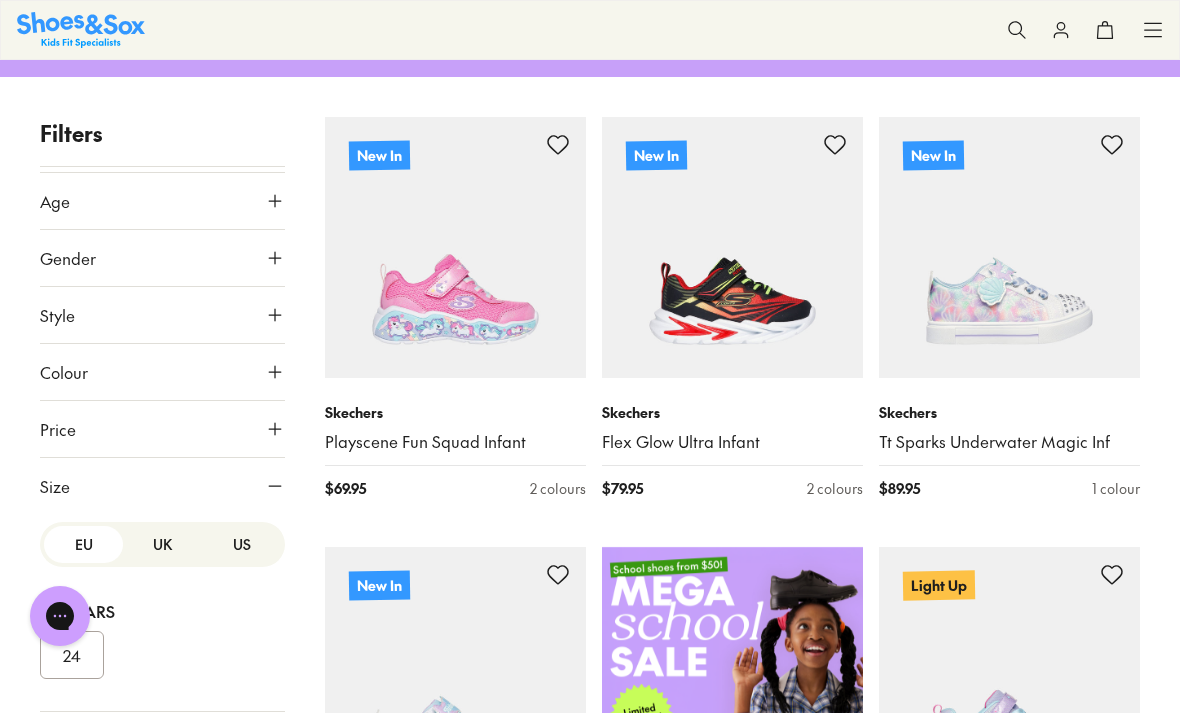 click on "US" at bounding box center (241, 544) 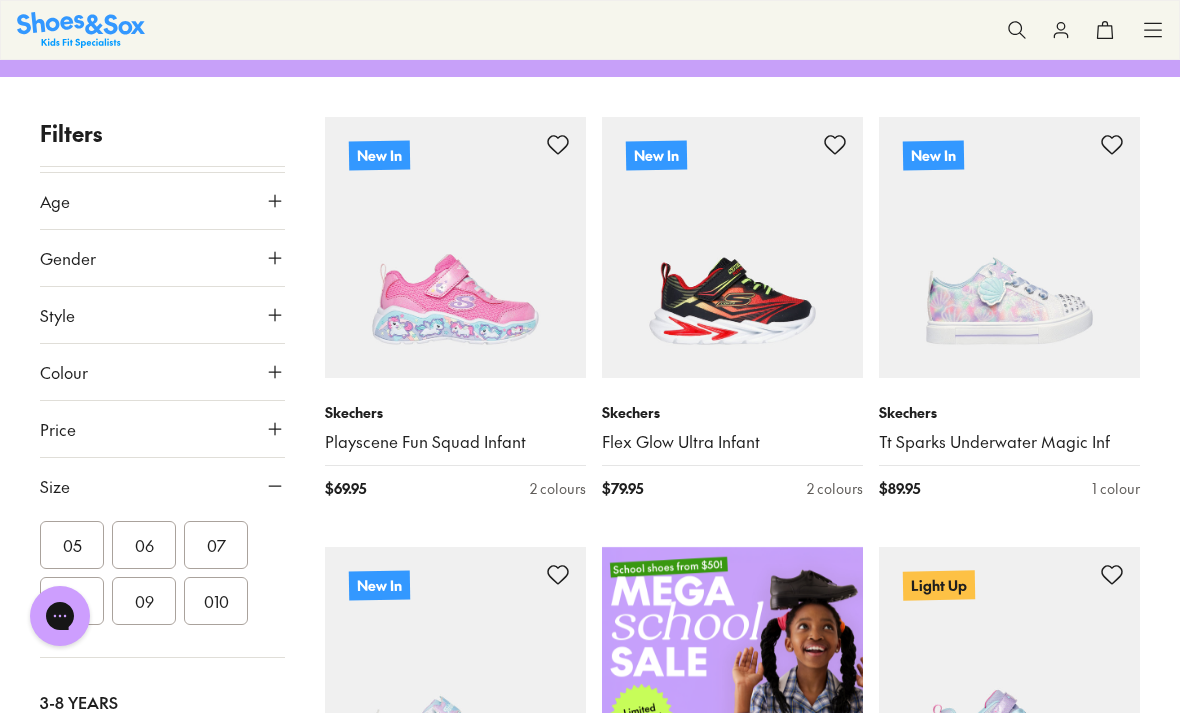 scroll, scrollTop: 267, scrollLeft: 0, axis: vertical 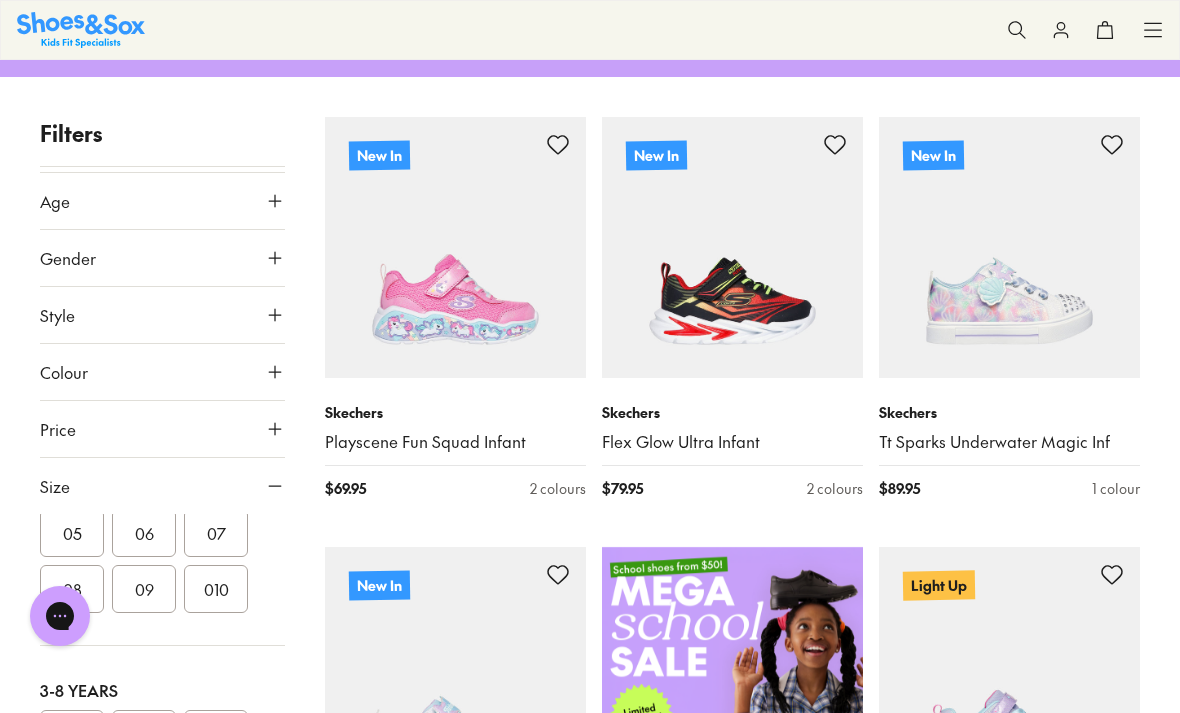 click on "09" at bounding box center [144, 589] 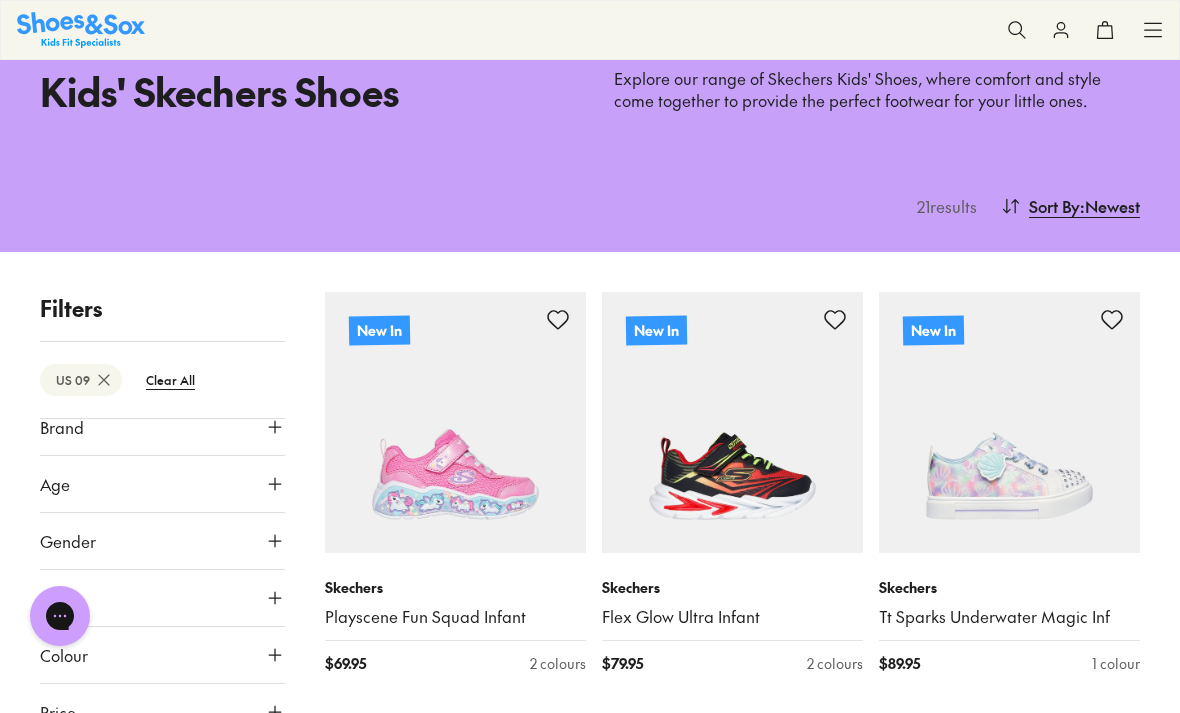 scroll, scrollTop: 13, scrollLeft: 0, axis: vertical 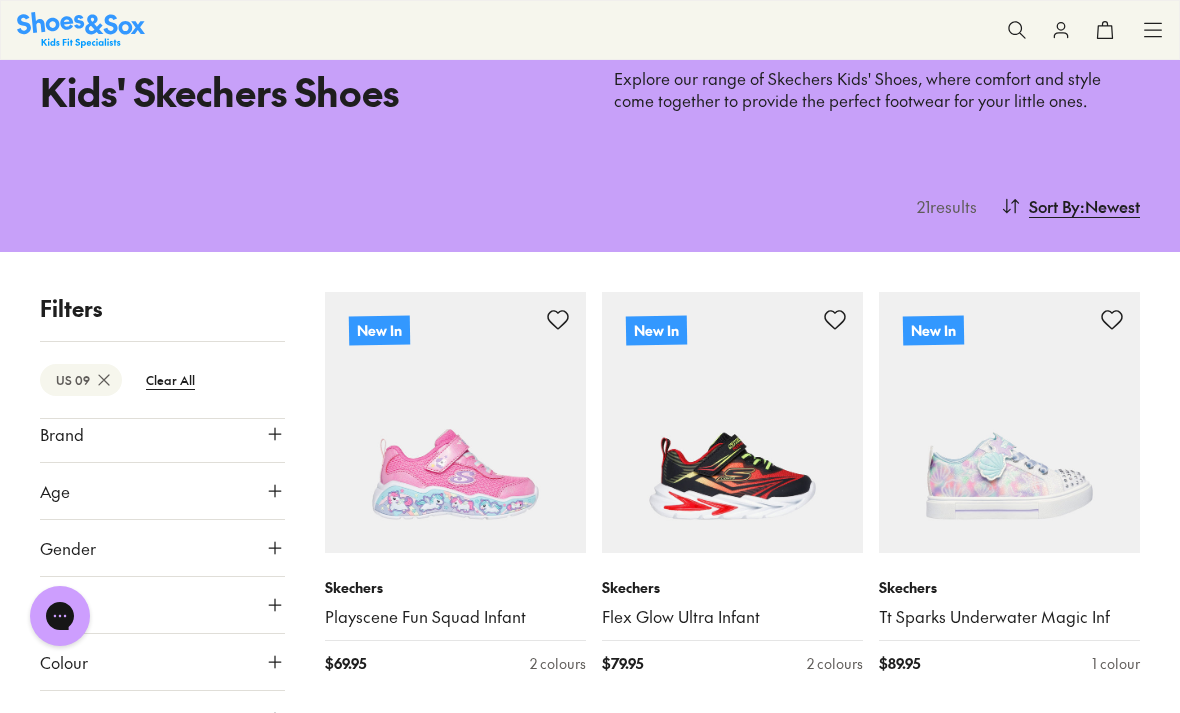click on "Age" at bounding box center [162, 491] 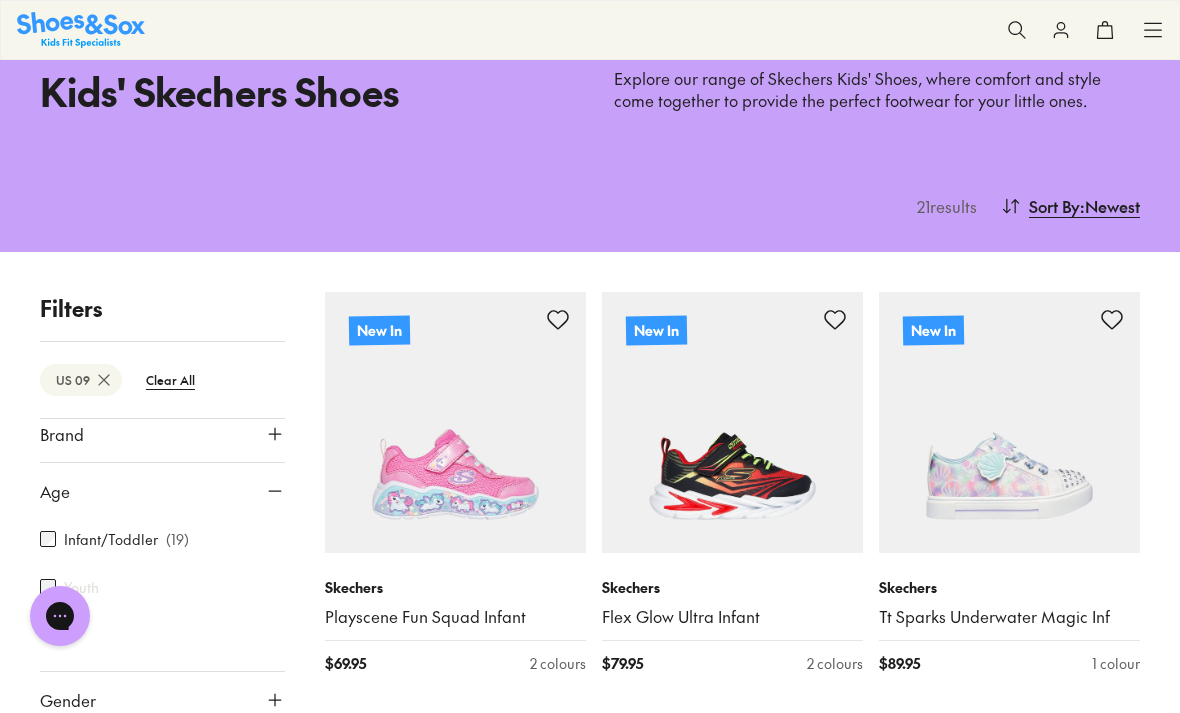click on "Infant/Toddler ( 19 ) Youth" at bounding box center (162, 575) 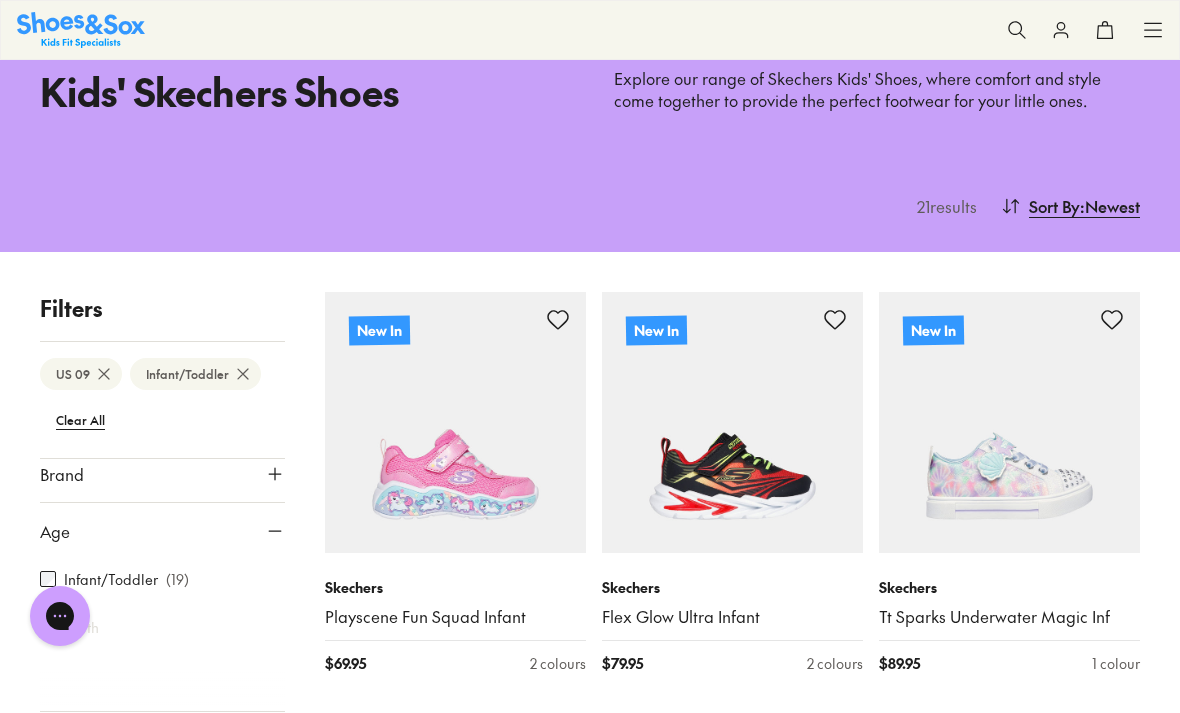 click on "Brand" at bounding box center [162, 474] 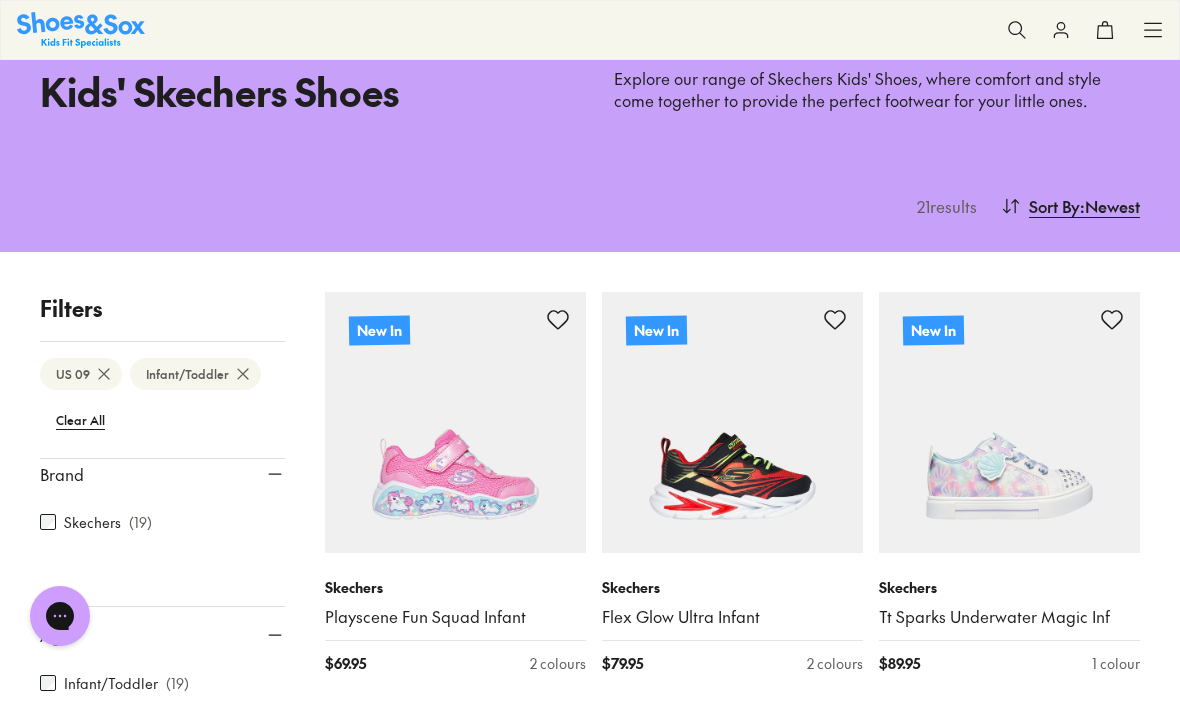 click on "Skechers ( 19 )" at bounding box center [162, 534] 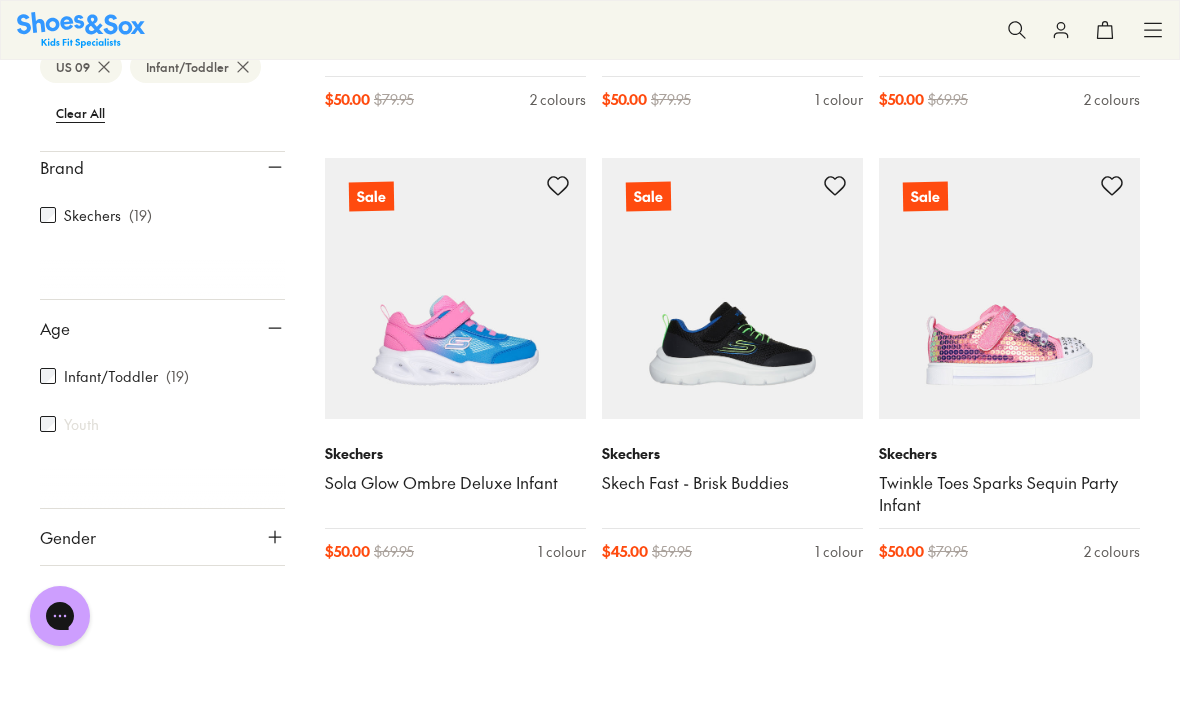 scroll, scrollTop: 2865, scrollLeft: 0, axis: vertical 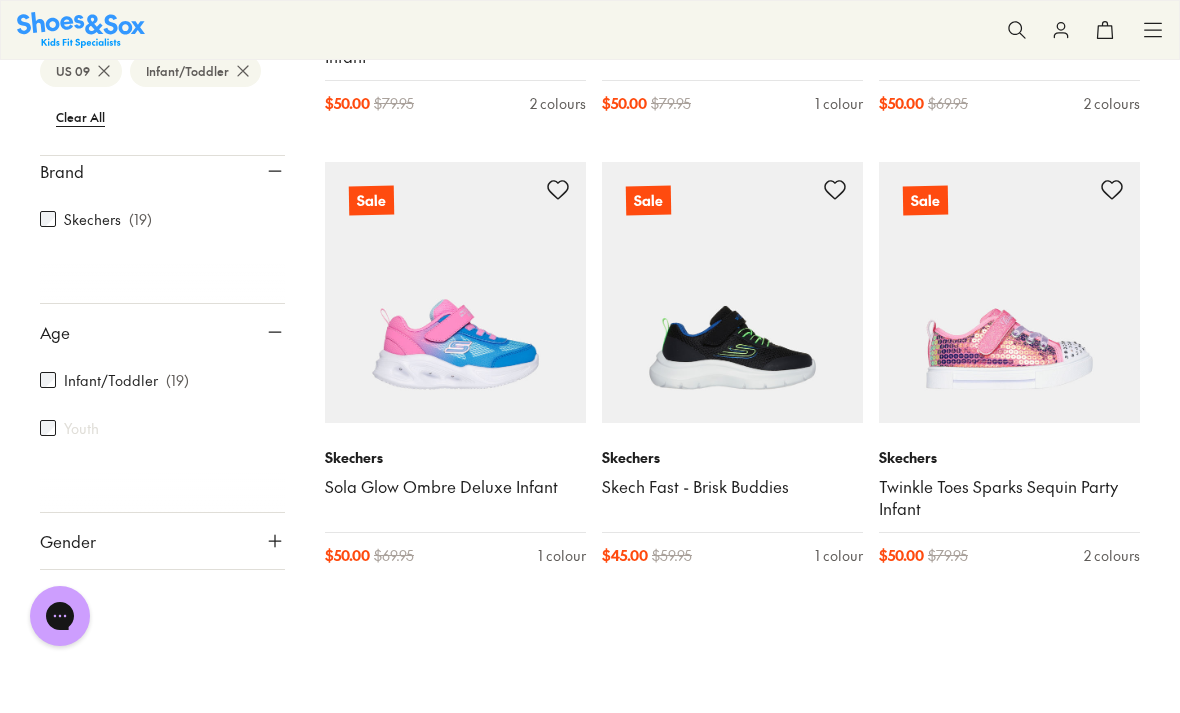 click on "Skechers" at bounding box center (732, 457) 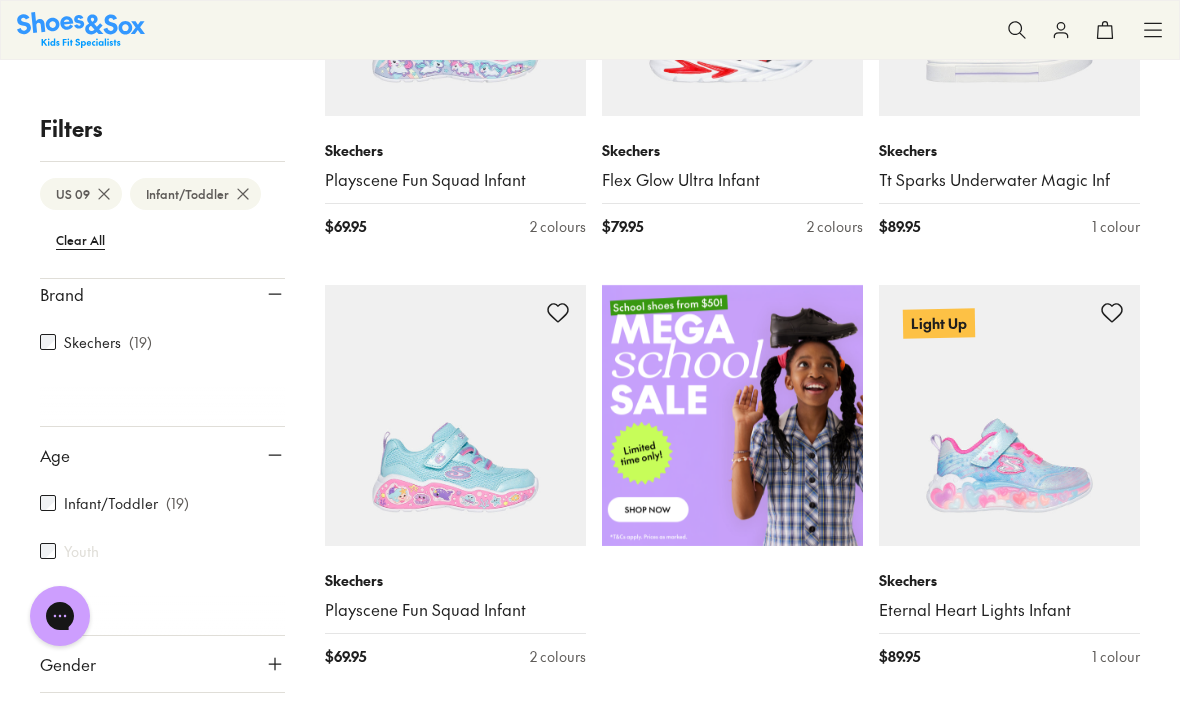 scroll, scrollTop: 517, scrollLeft: 0, axis: vertical 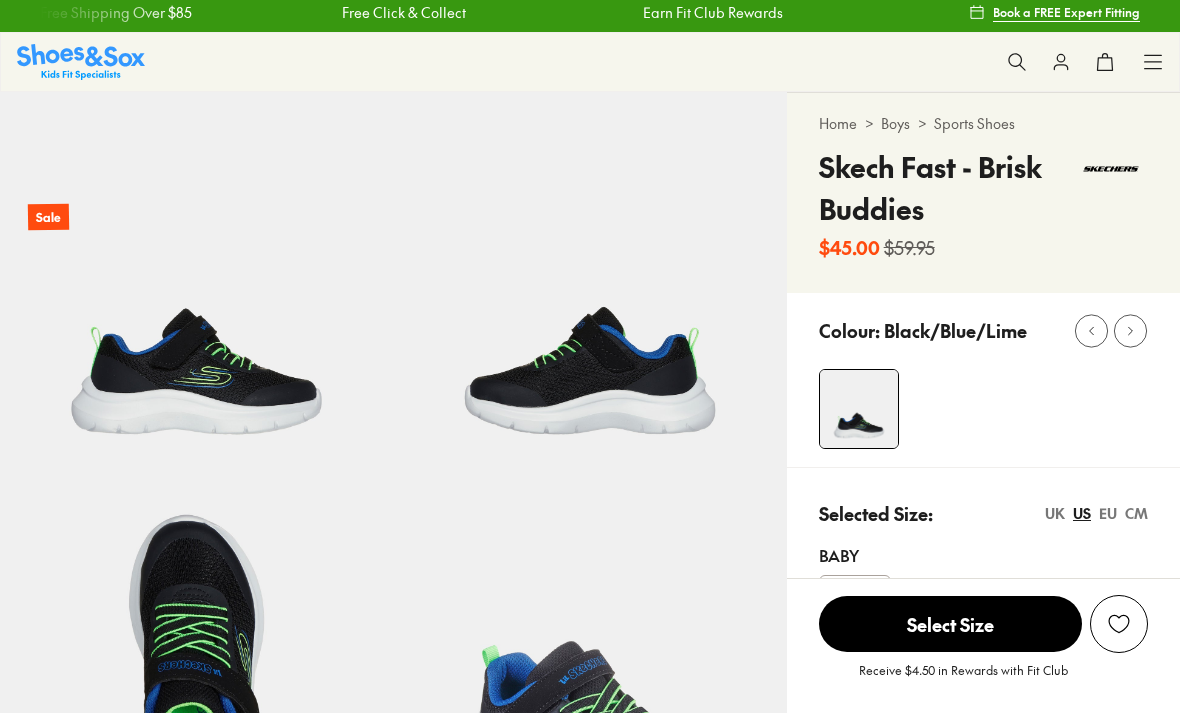 select on "*" 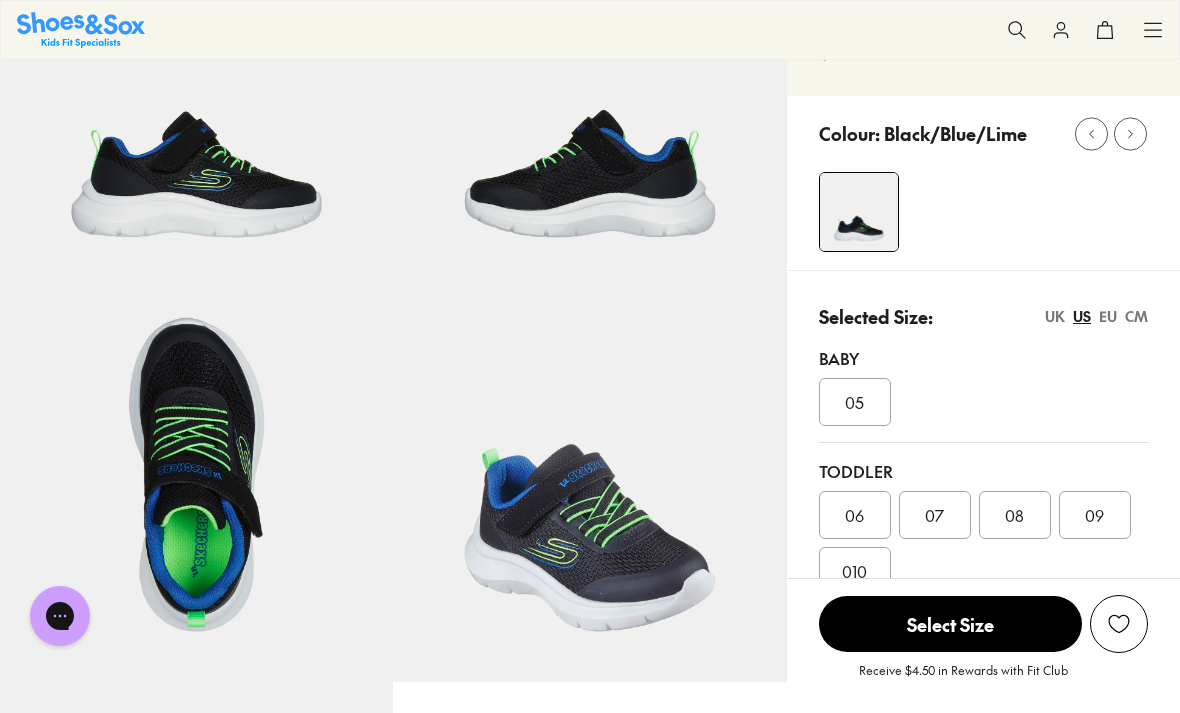 scroll, scrollTop: 0, scrollLeft: 0, axis: both 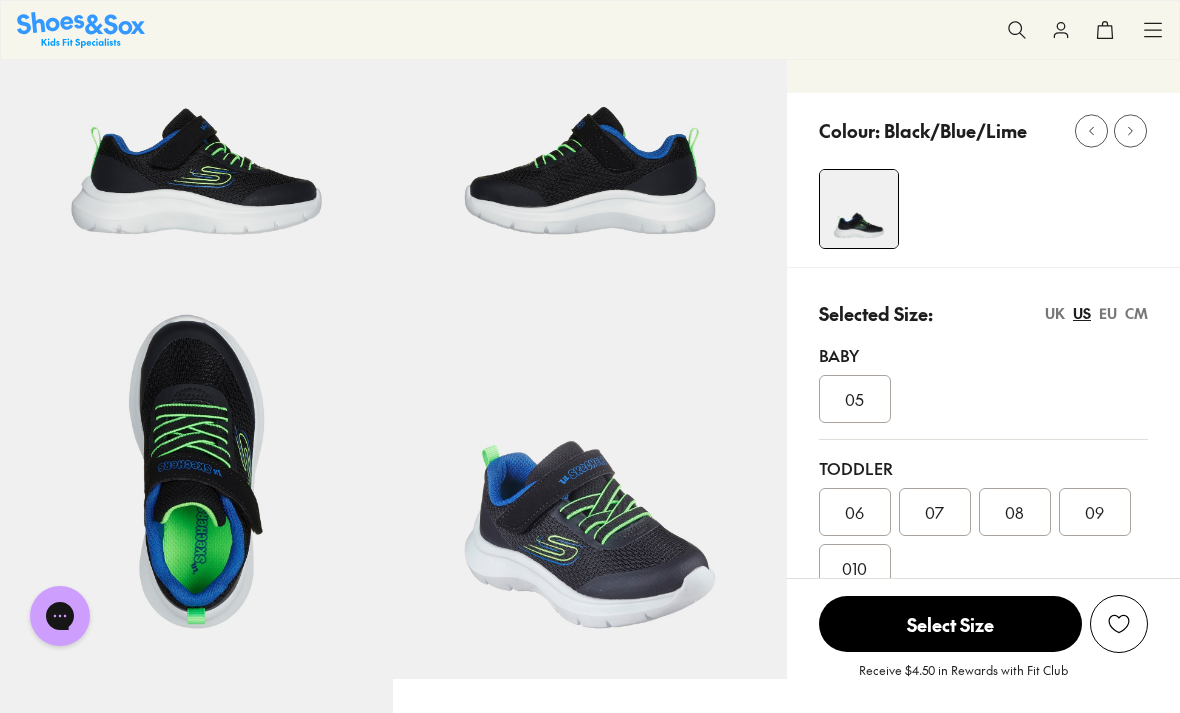 click on "09" at bounding box center [1094, 512] 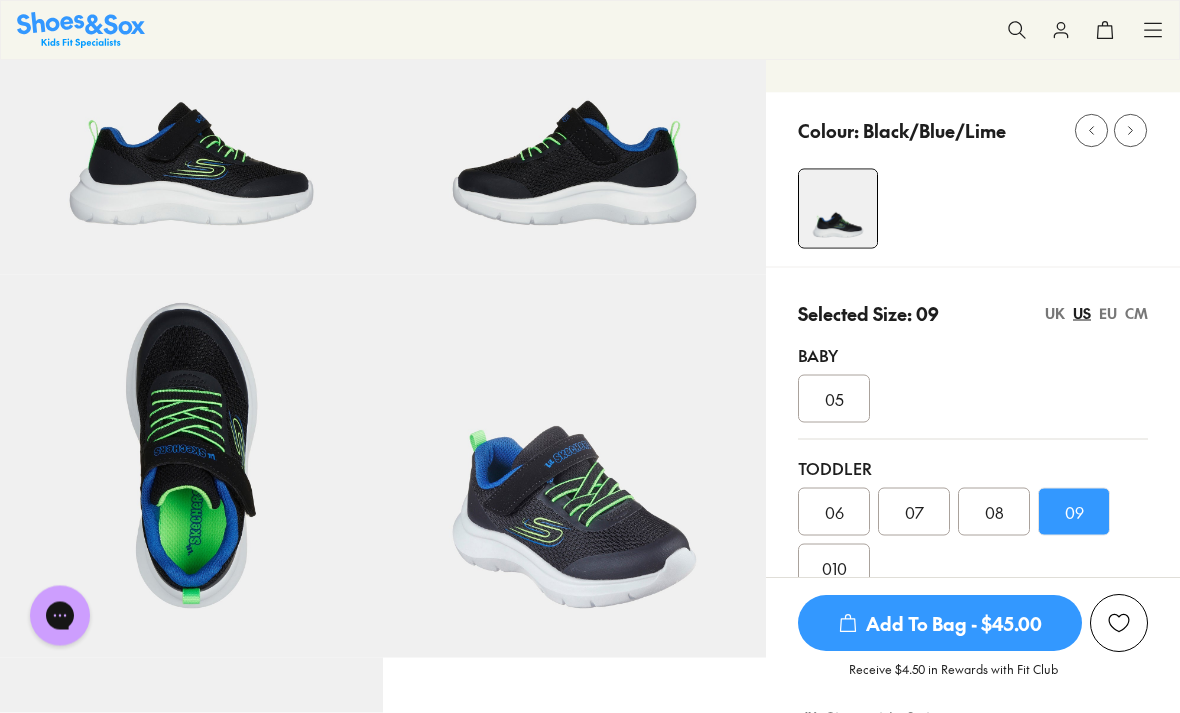 scroll, scrollTop: 214, scrollLeft: 0, axis: vertical 